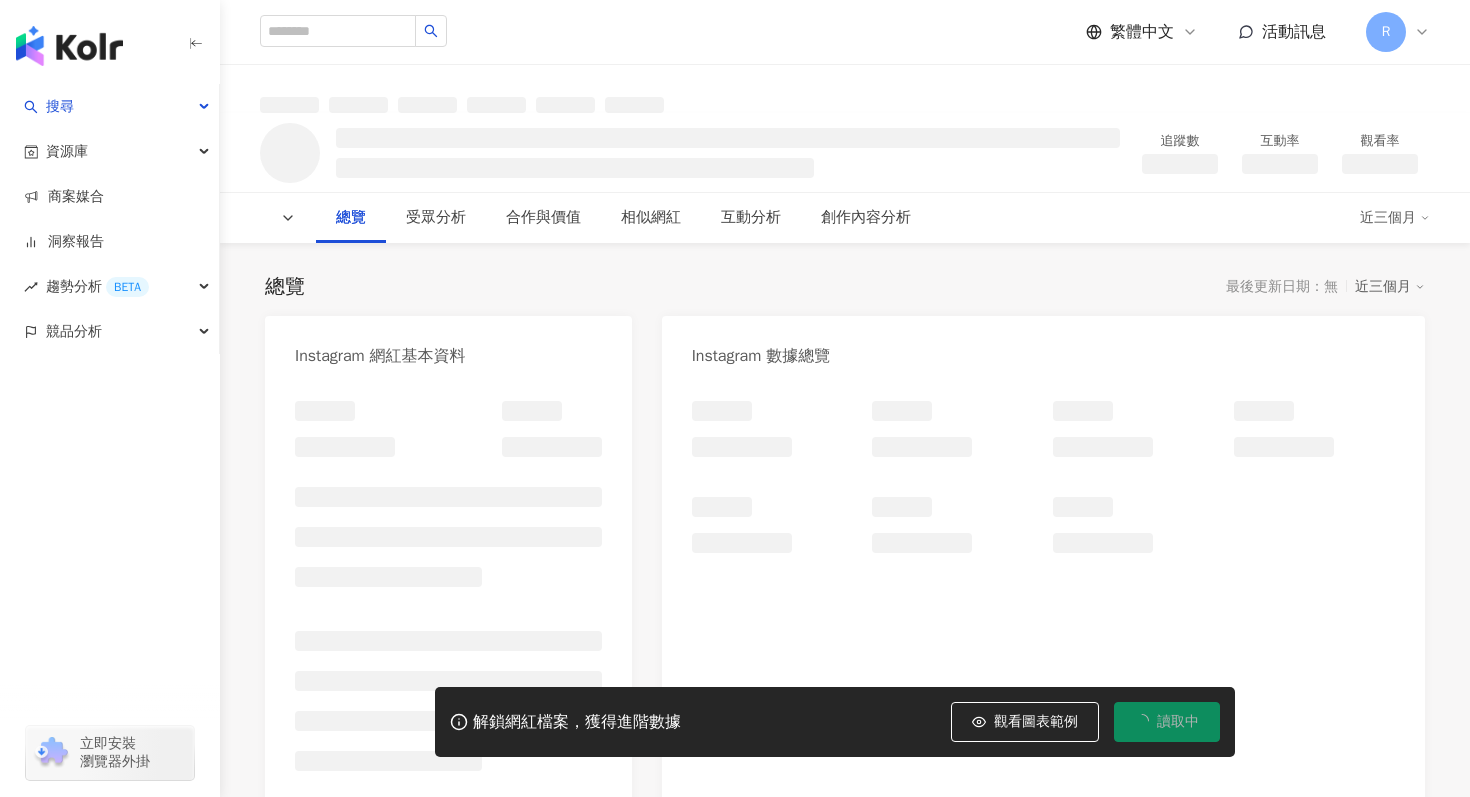 scroll, scrollTop: 0, scrollLeft: 0, axis: both 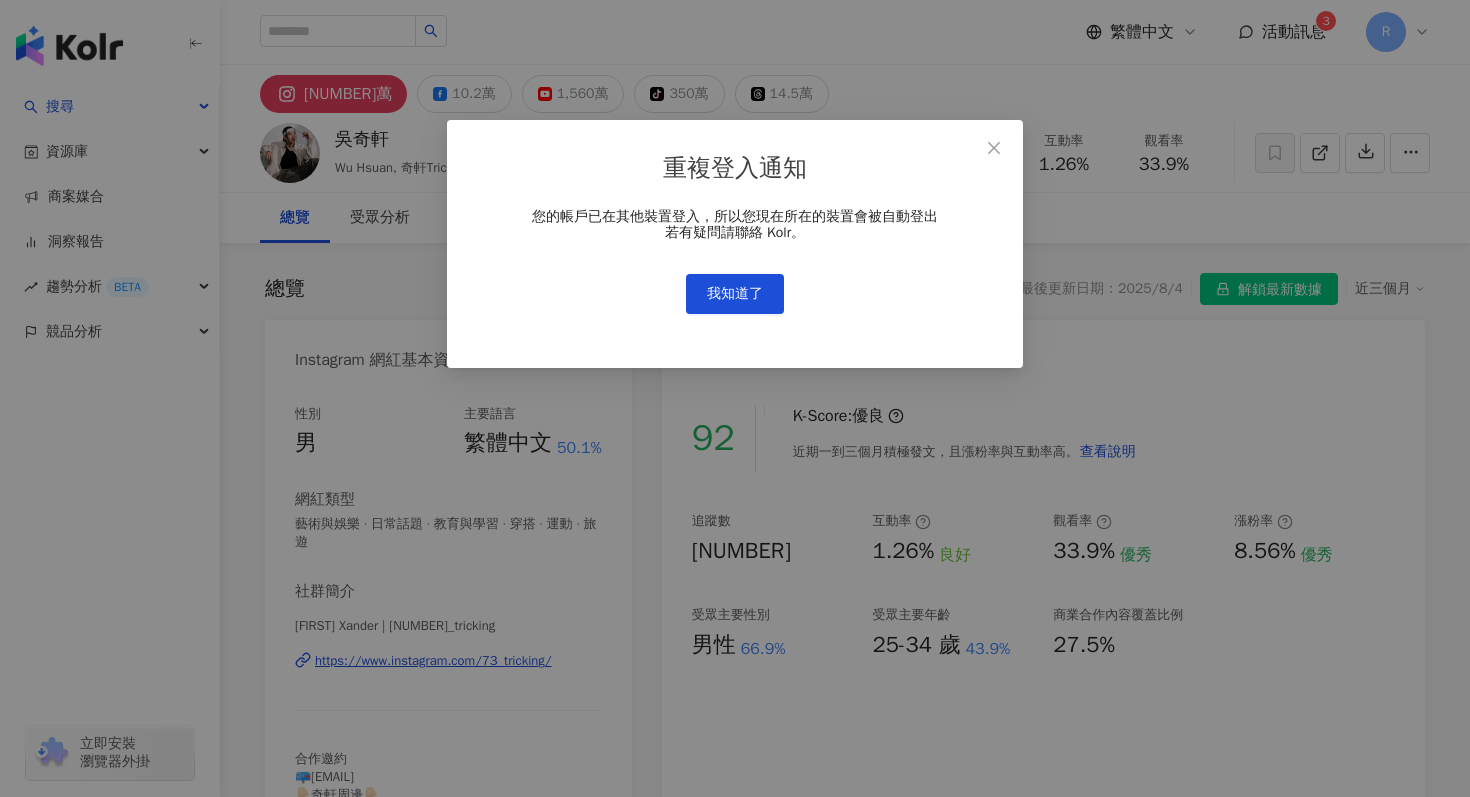 click on "我知道了" at bounding box center [735, 294] 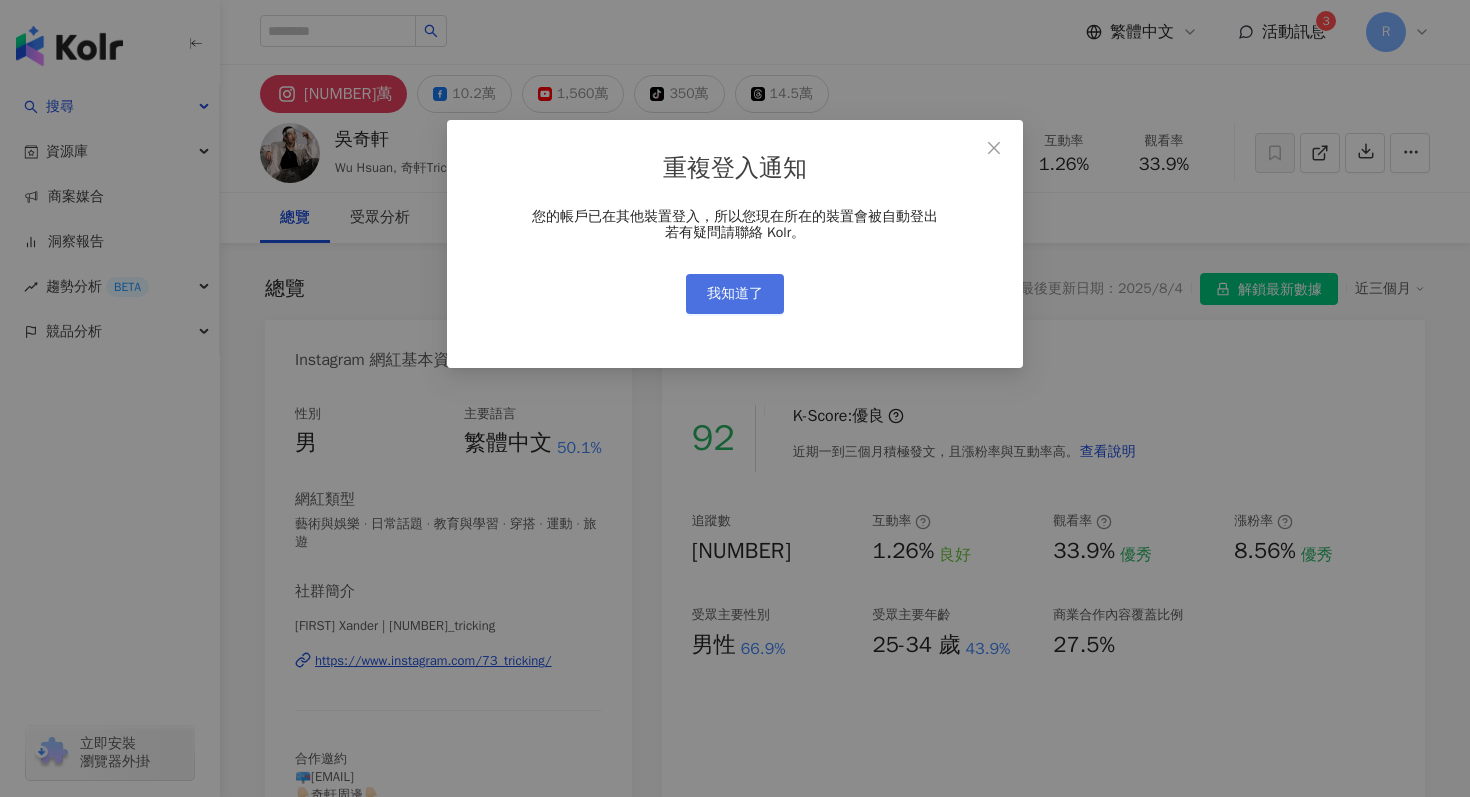 click on "我知道了" at bounding box center [735, 294] 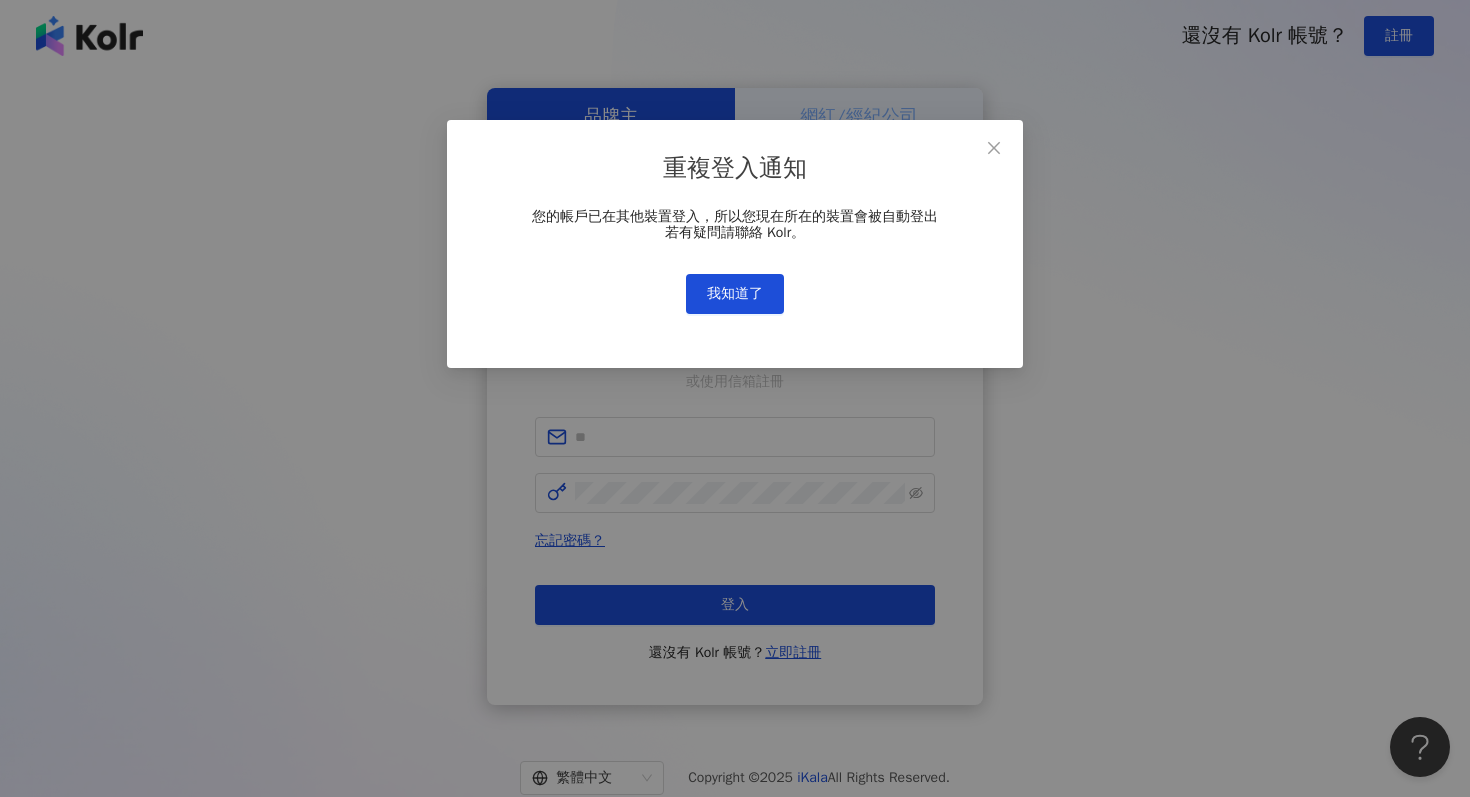 scroll, scrollTop: 0, scrollLeft: 0, axis: both 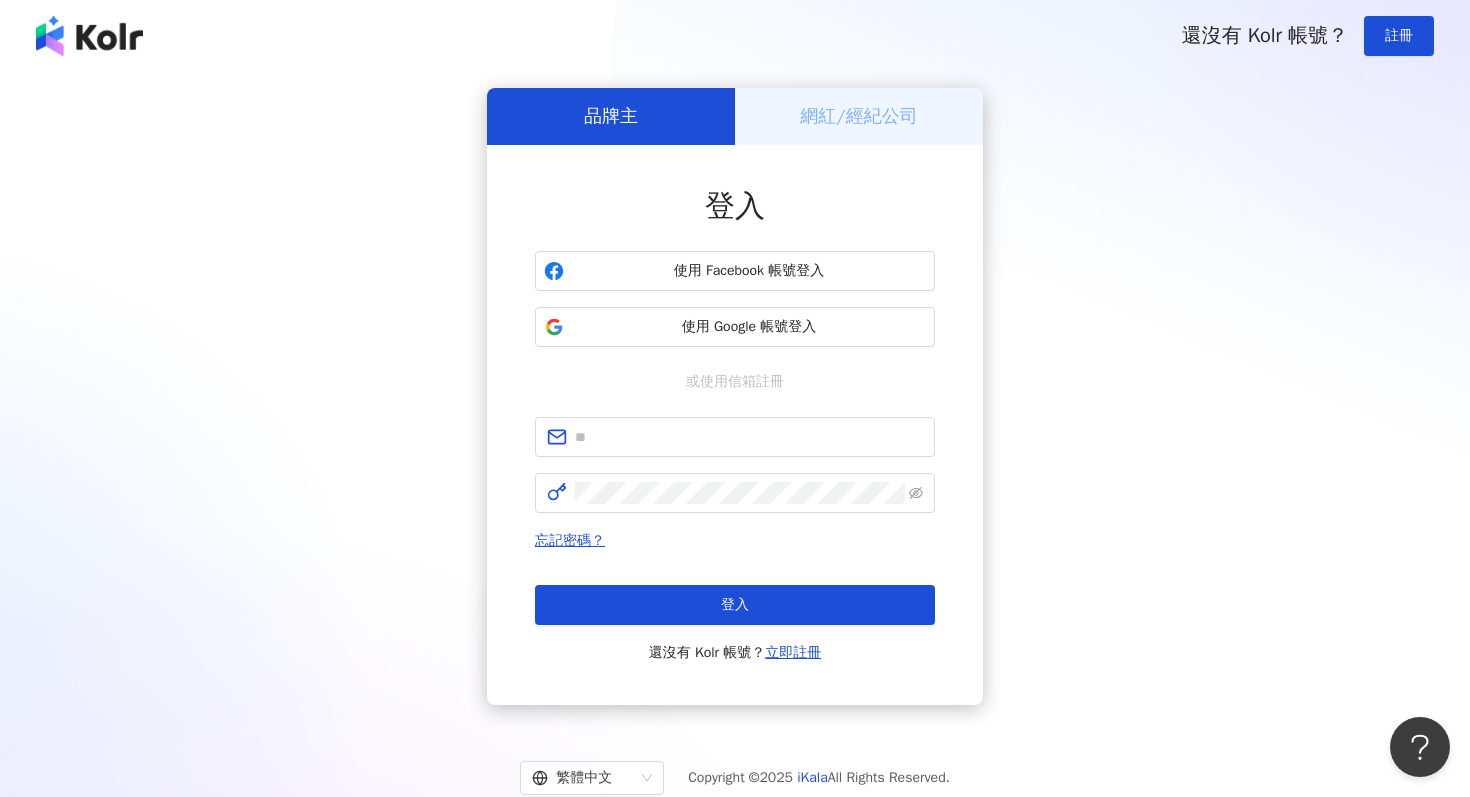 click on "還沒有 Kolr 帳號？ 註冊 品牌主 網紅/經紀公司 登入 使用 Facebook 帳號登入 使用 Google 帳號登入 或使用信箱註冊 忘記密碼？ 登入 還沒有 Kolr 帳號？ 立即註冊 繁體中文 Copyright ©  2025   iKala  All Rights Reserved. 本站採用 reCAPTCHA 保護機制  |  Google 隱私權  |  Google 條款 登入 ─ Kolr
重複登入通知 您的帳戶已在其他裝置登入，所以您現在所在的裝置會被自動登出 若有疑問請聯絡 Kolr。 我知道了 #ConfidenceWins" at bounding box center [735, 398] 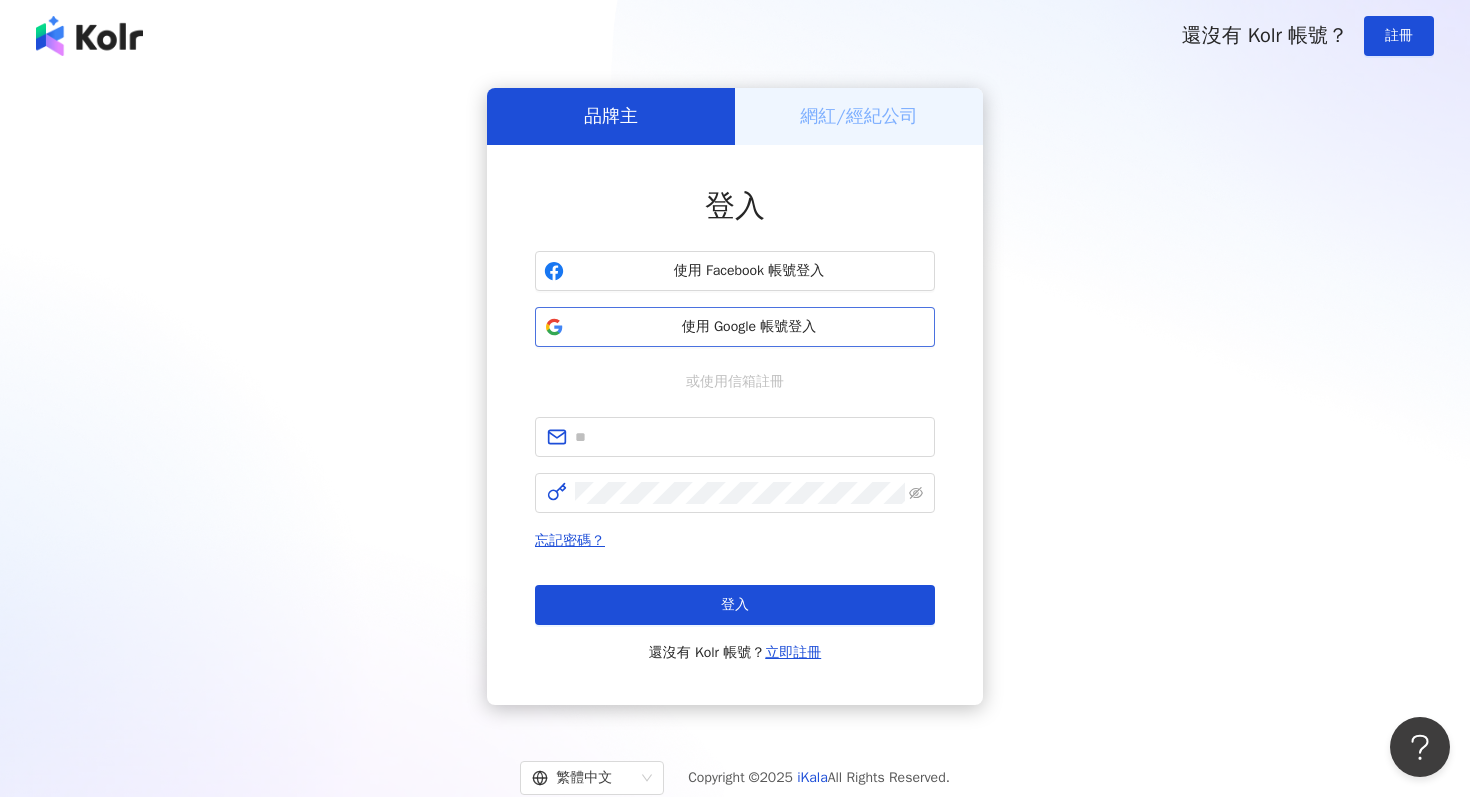 click on "使用 Google 帳號登入" at bounding box center [749, 327] 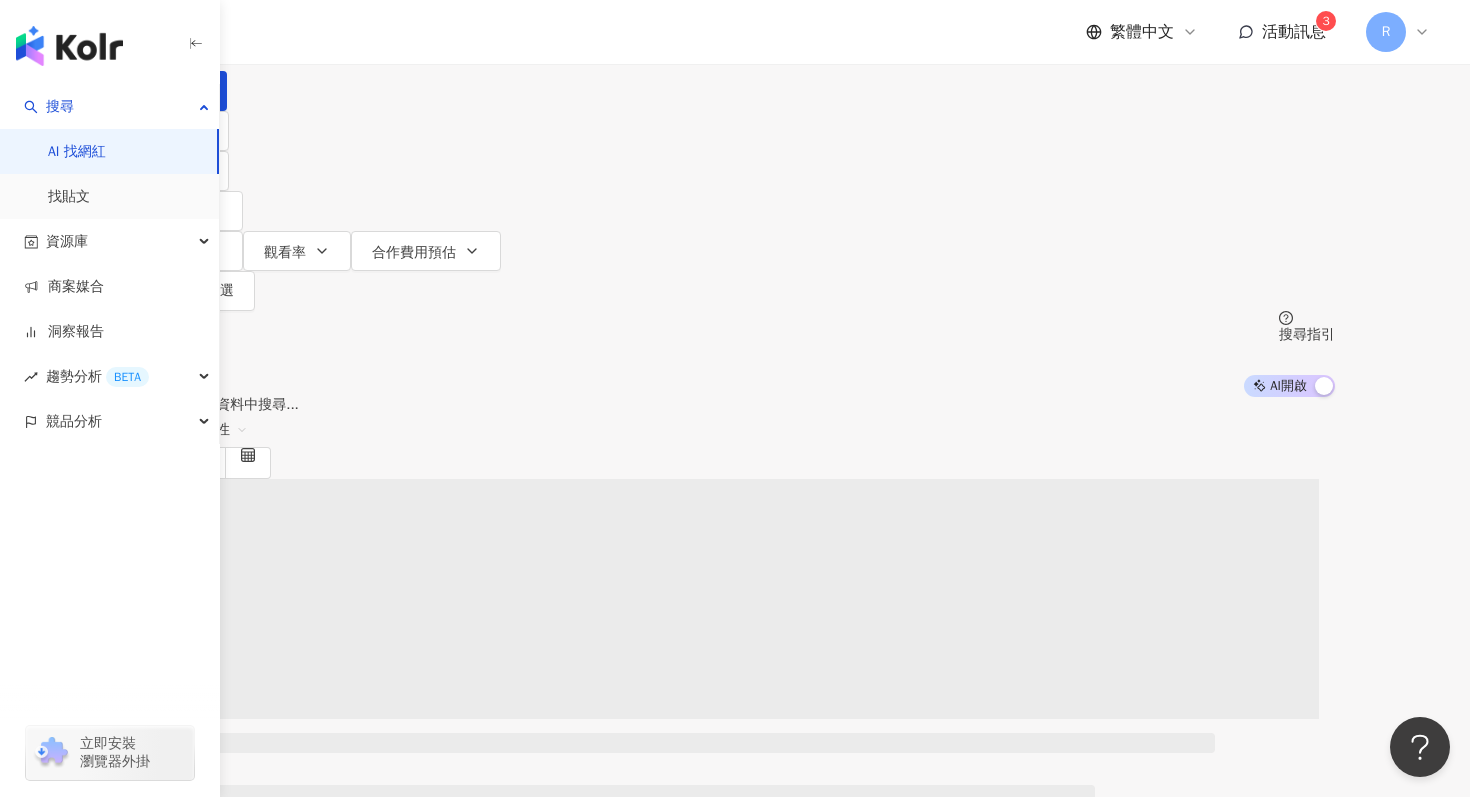 click on "不分平台" at bounding box center (182, 19) 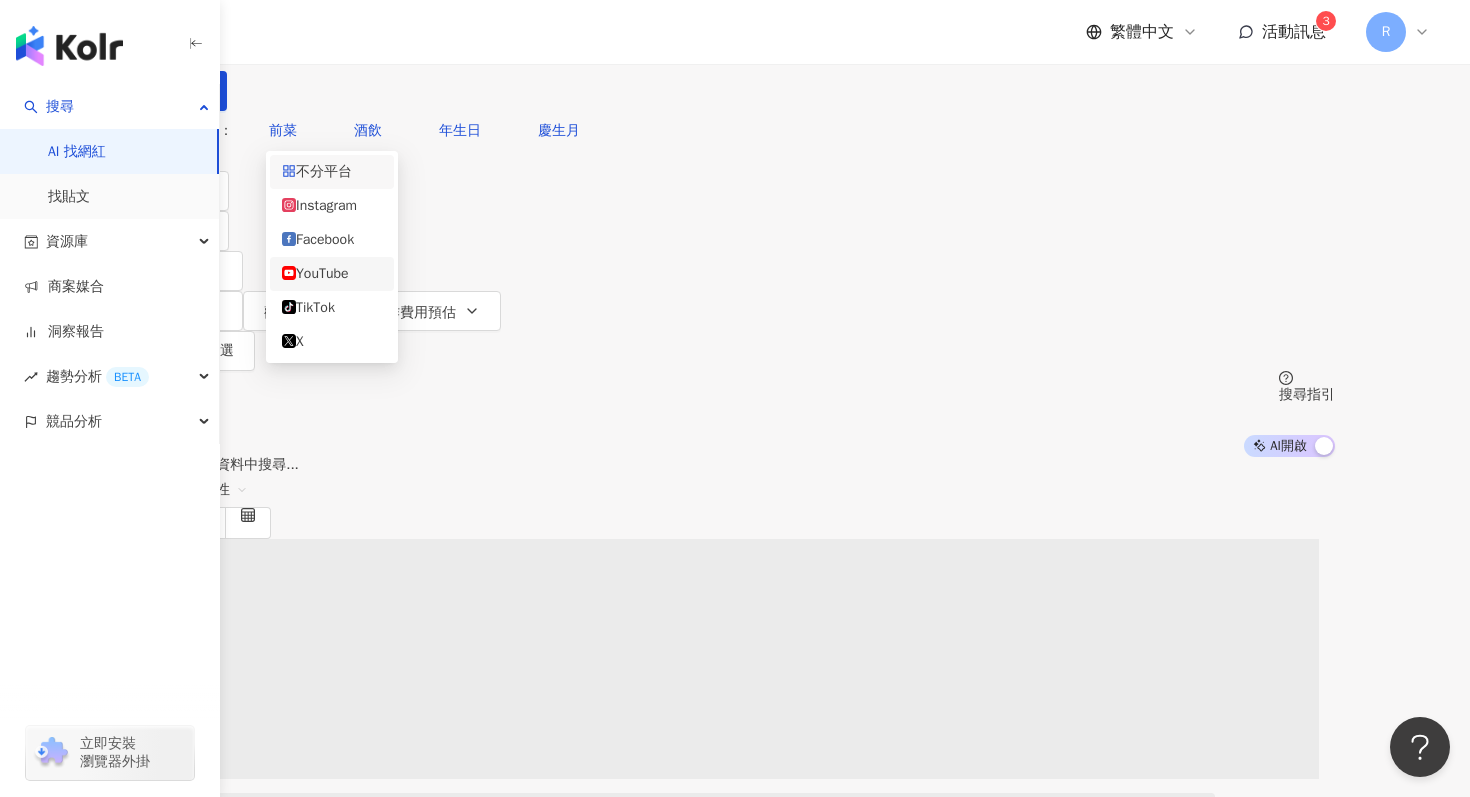 click on "YouTube" at bounding box center (332, 274) 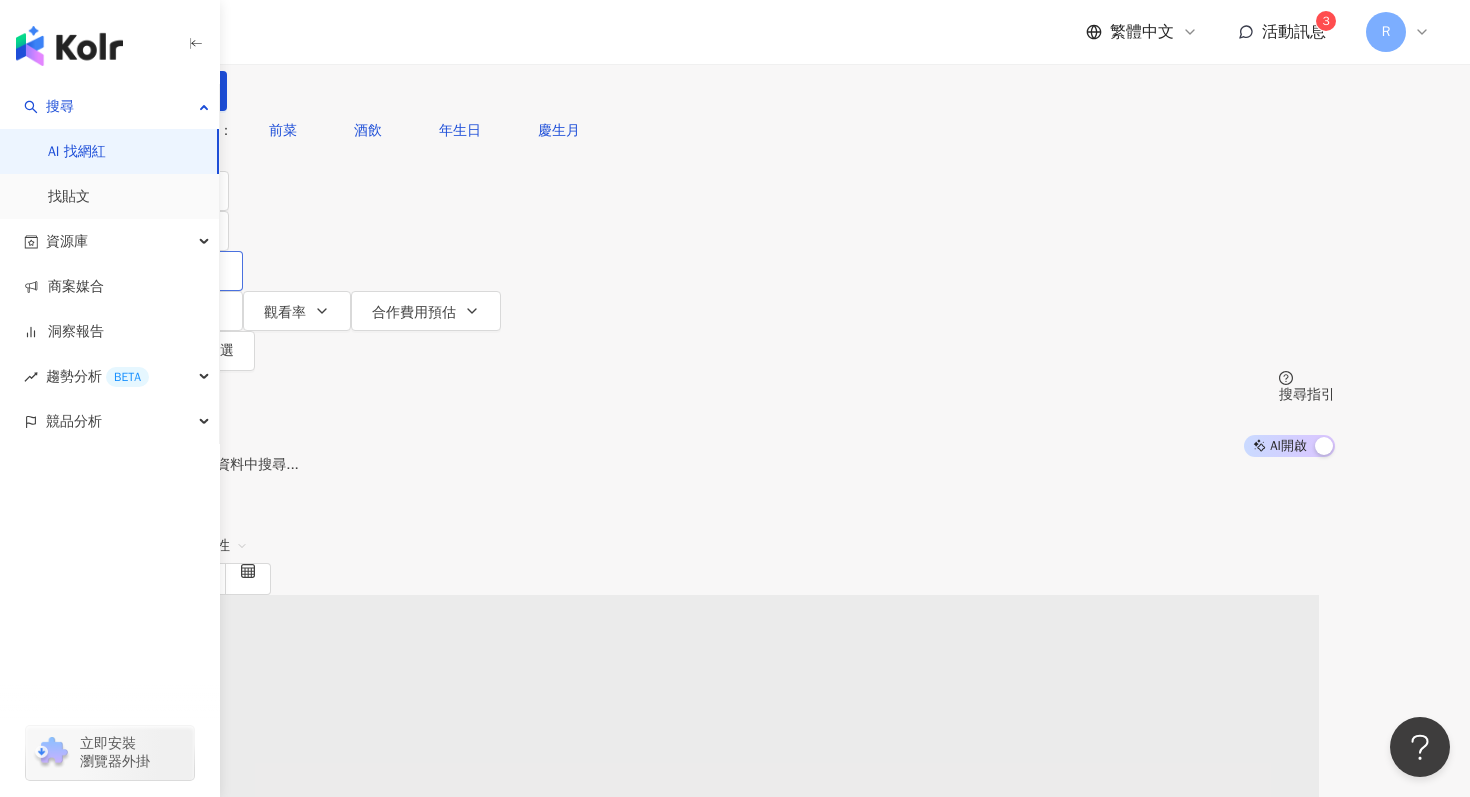 click 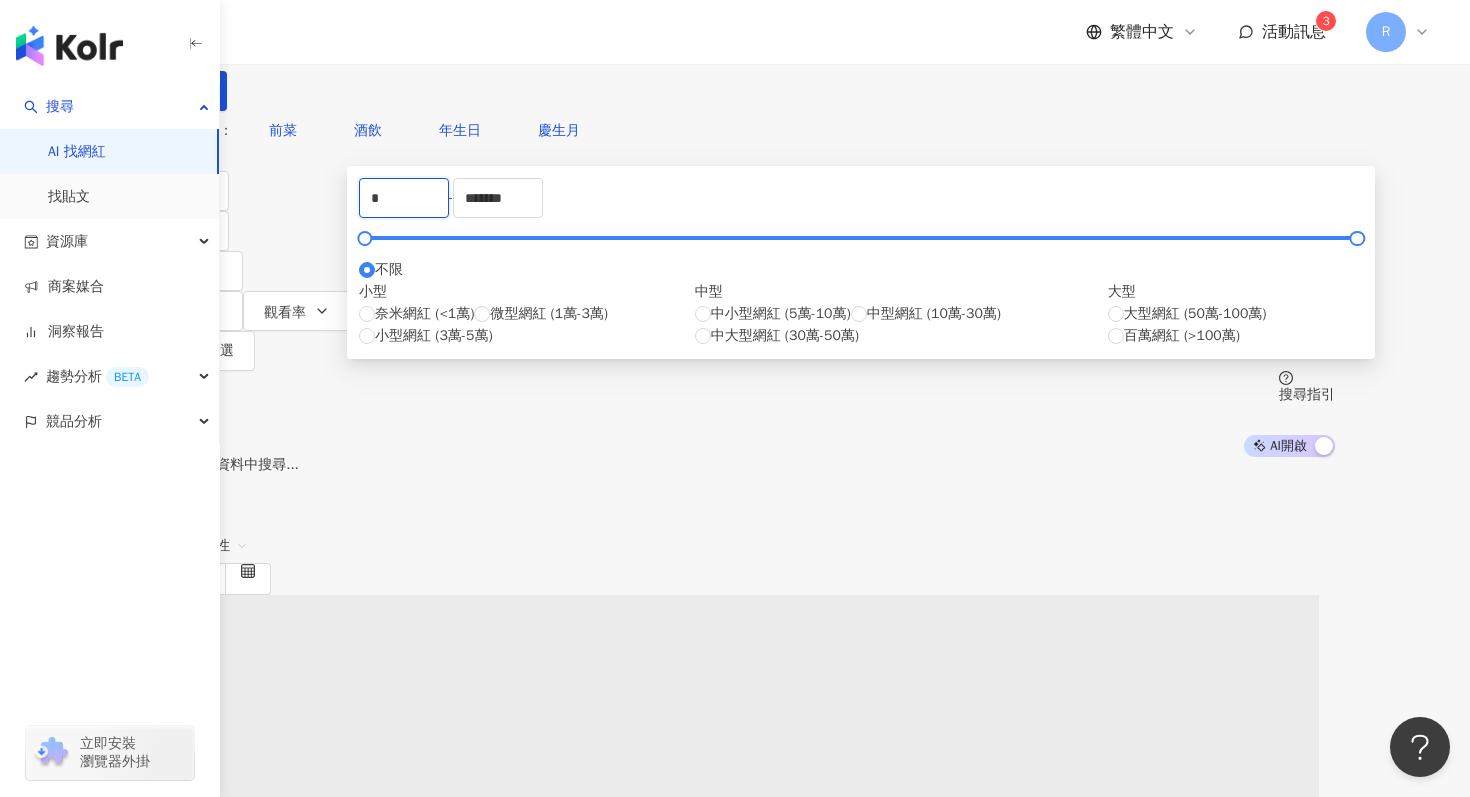 drag, startPoint x: 566, startPoint y: 307, endPoint x: 440, endPoint y: 306, distance: 126.00397 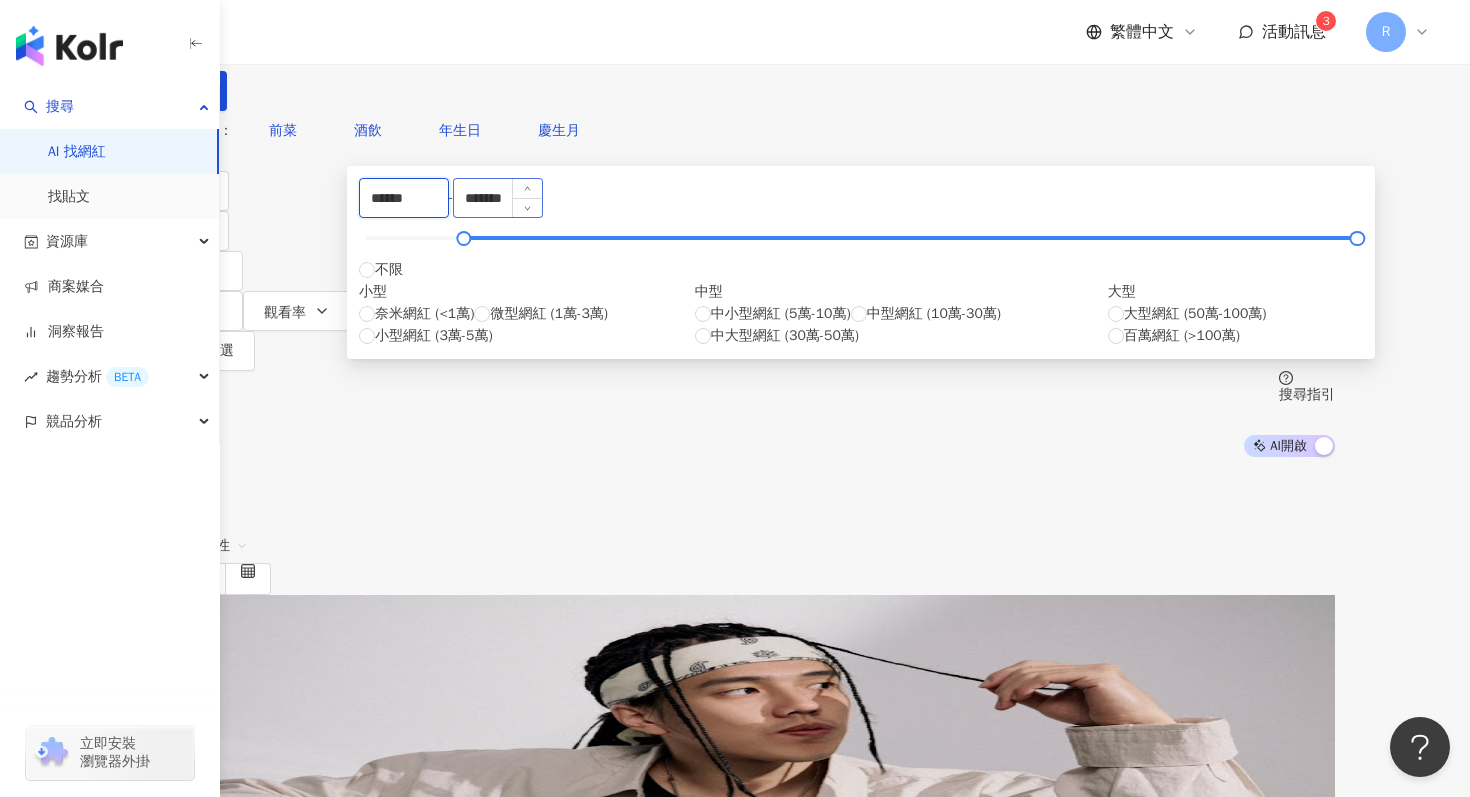 type on "******" 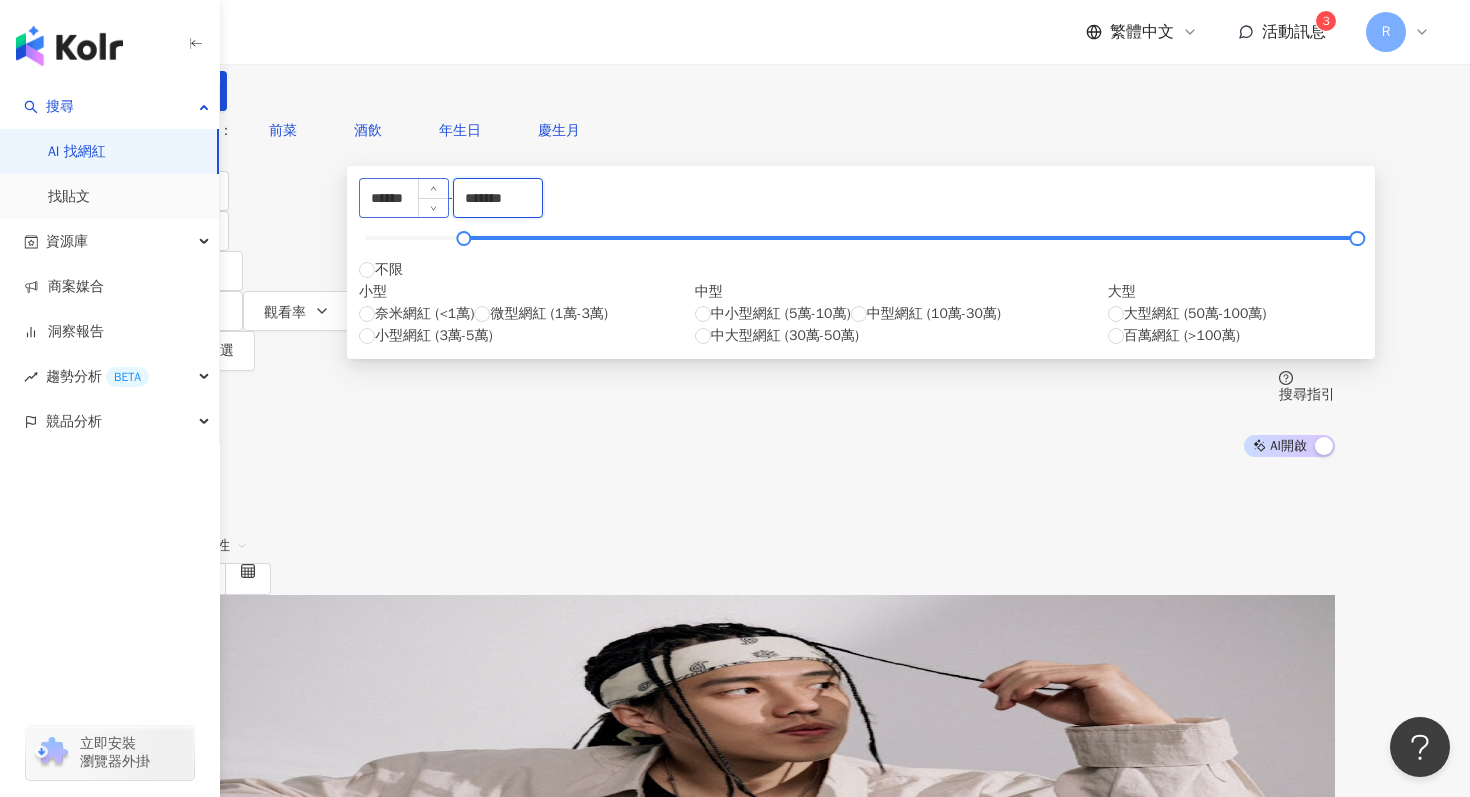 drag, startPoint x: 847, startPoint y: 313, endPoint x: 620, endPoint y: 307, distance: 227.07928 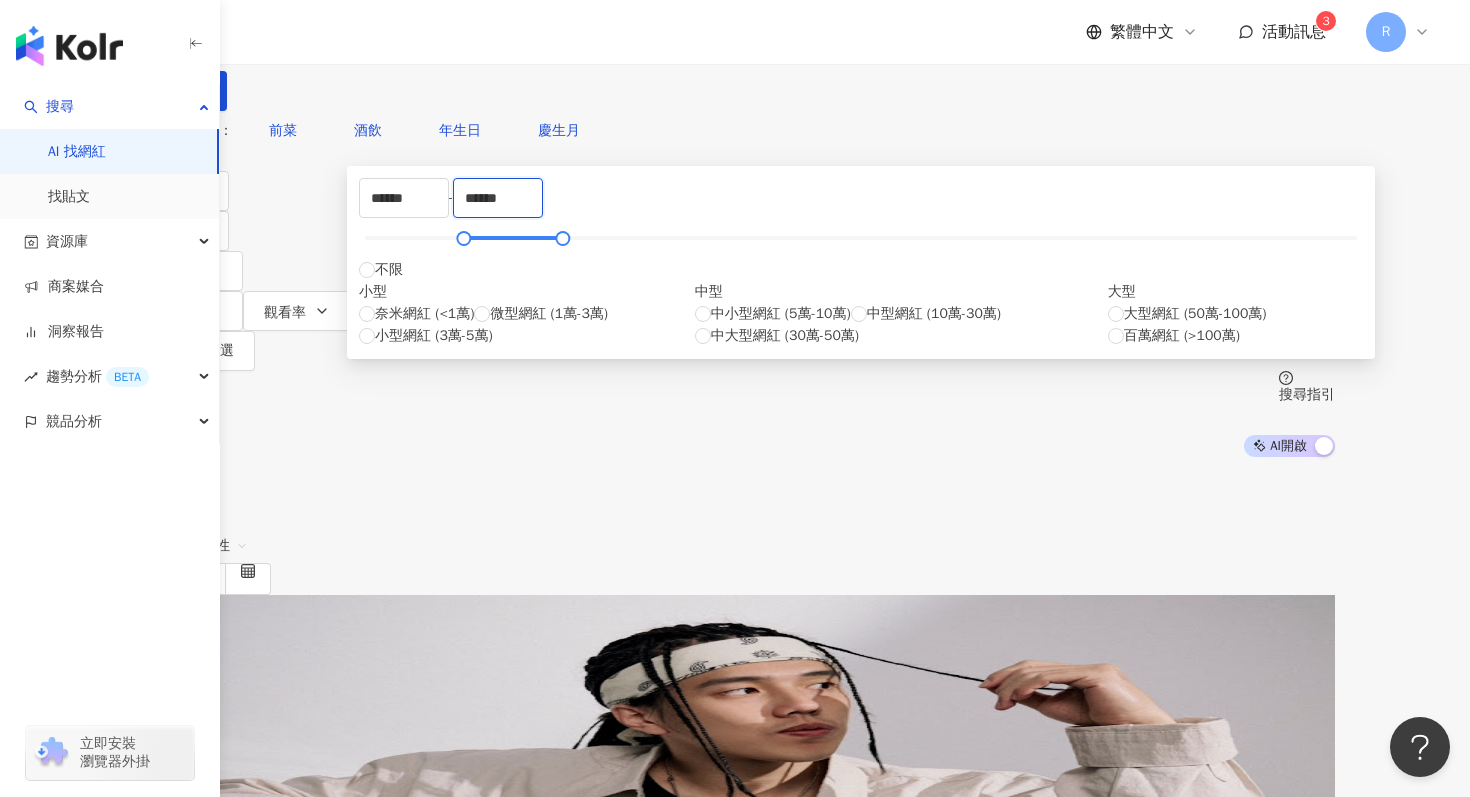 type on "******" 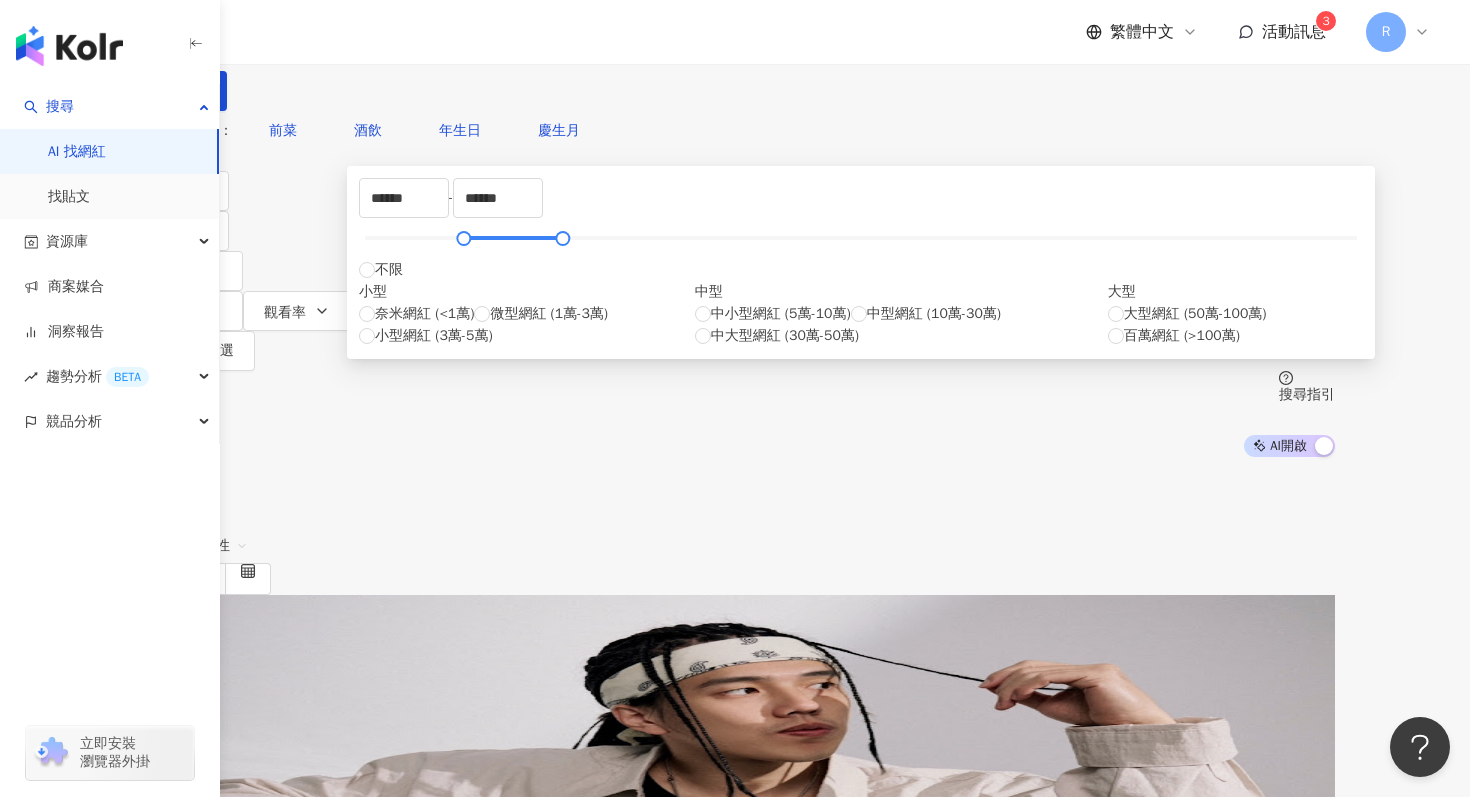 click on "您可能感興趣： 前菜  酒飲  年生日  慶生月" at bounding box center [735, 131] 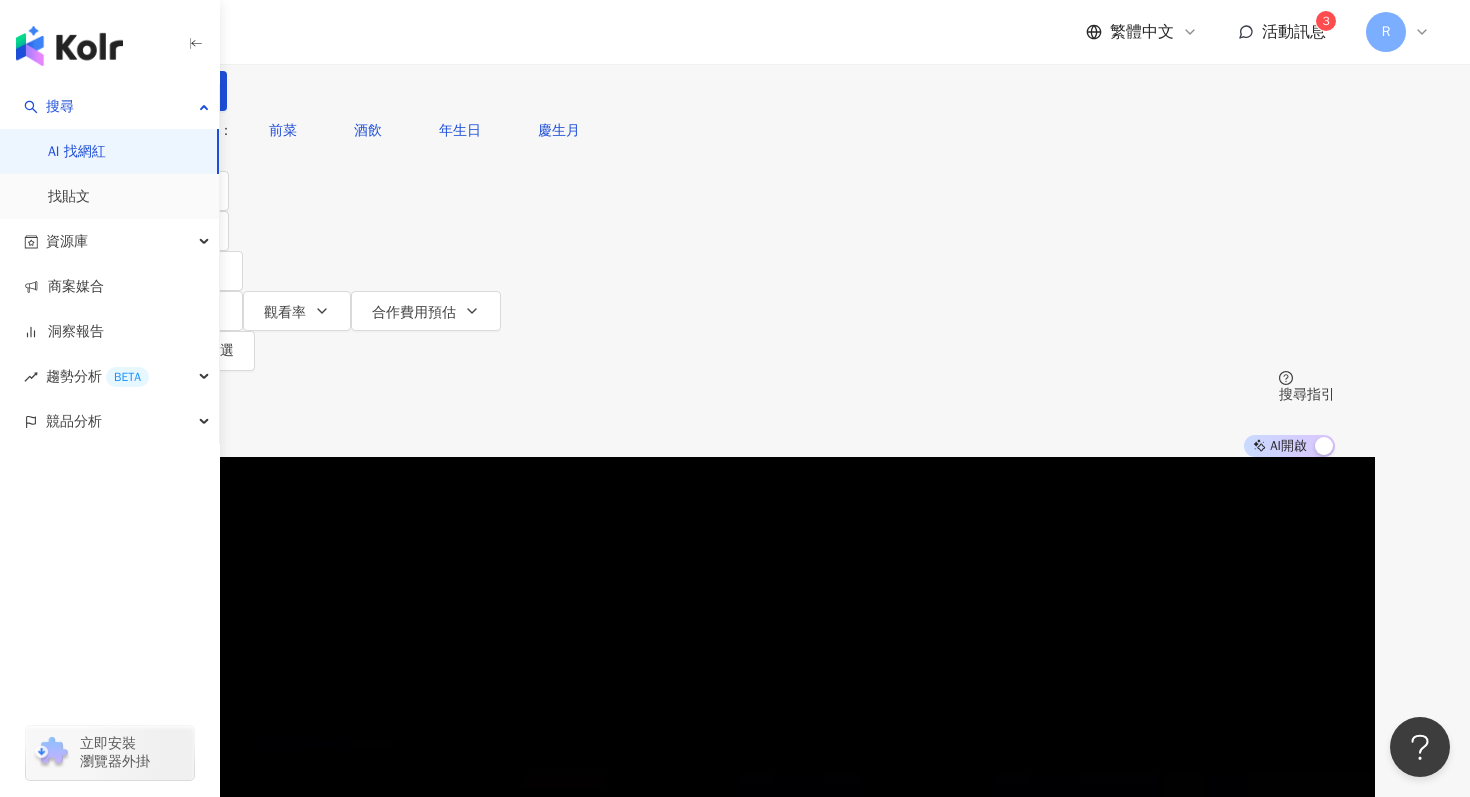click at bounding box center (342, 19) 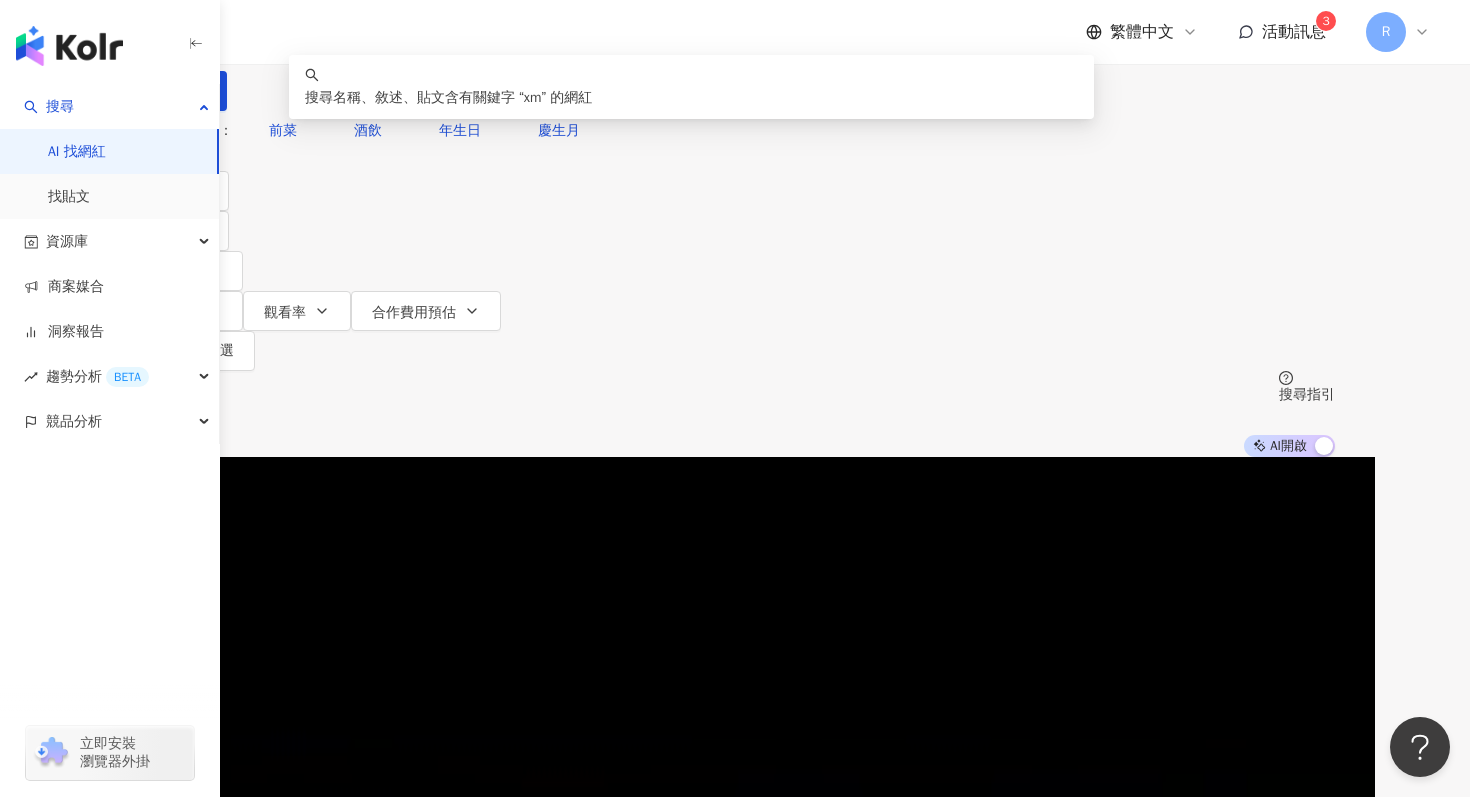 type on "*" 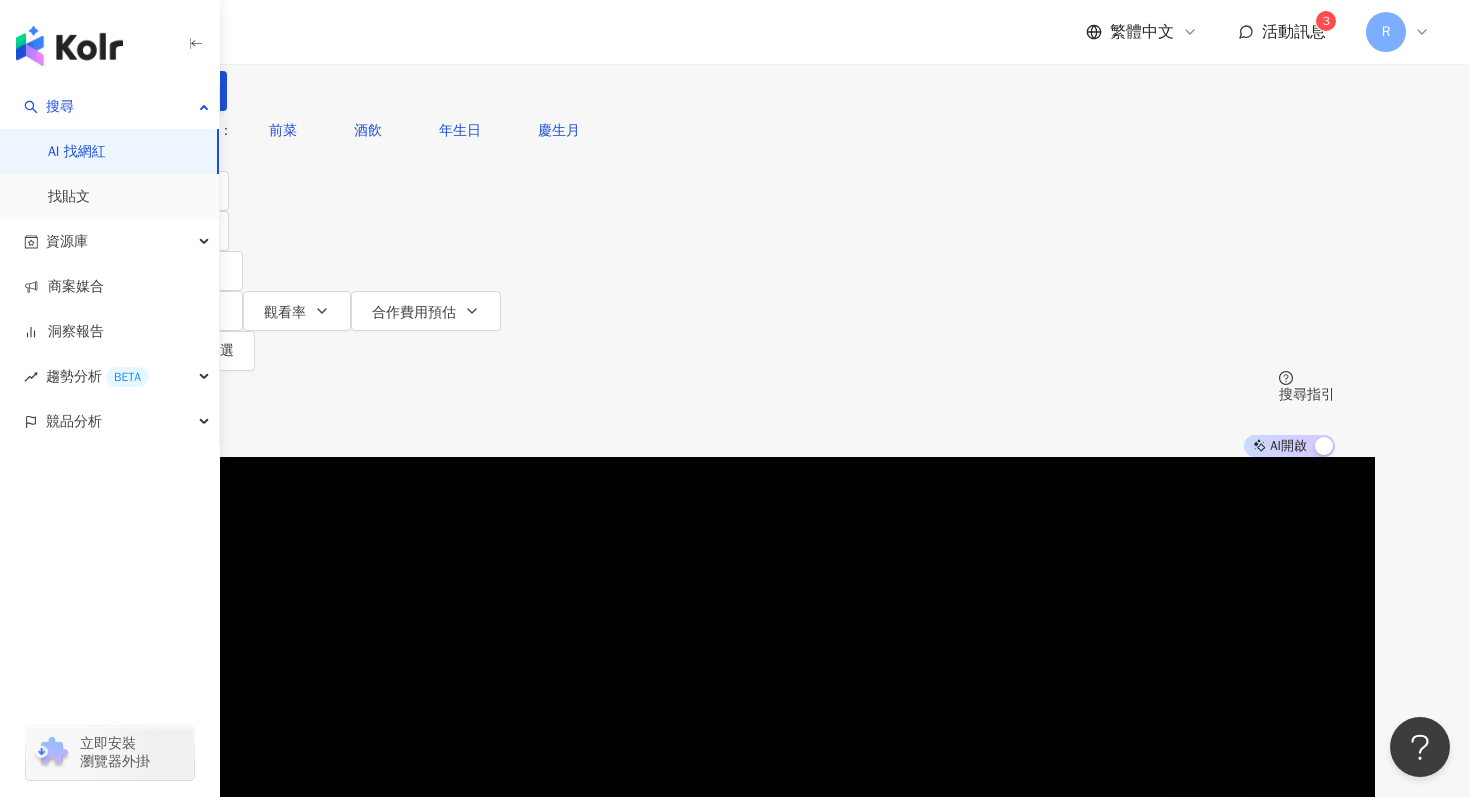 type on "**" 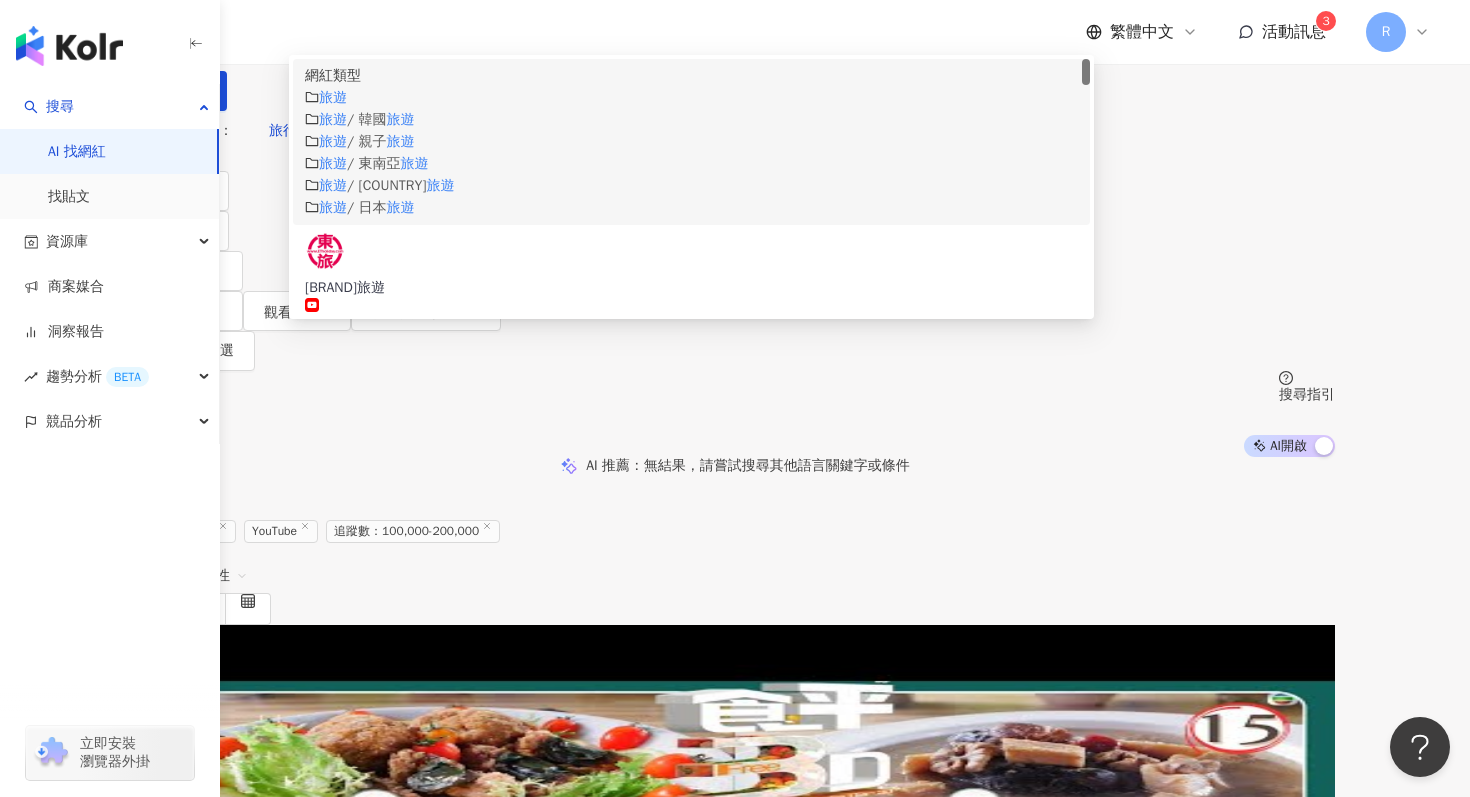 click on "**" at bounding box center (342, 19) 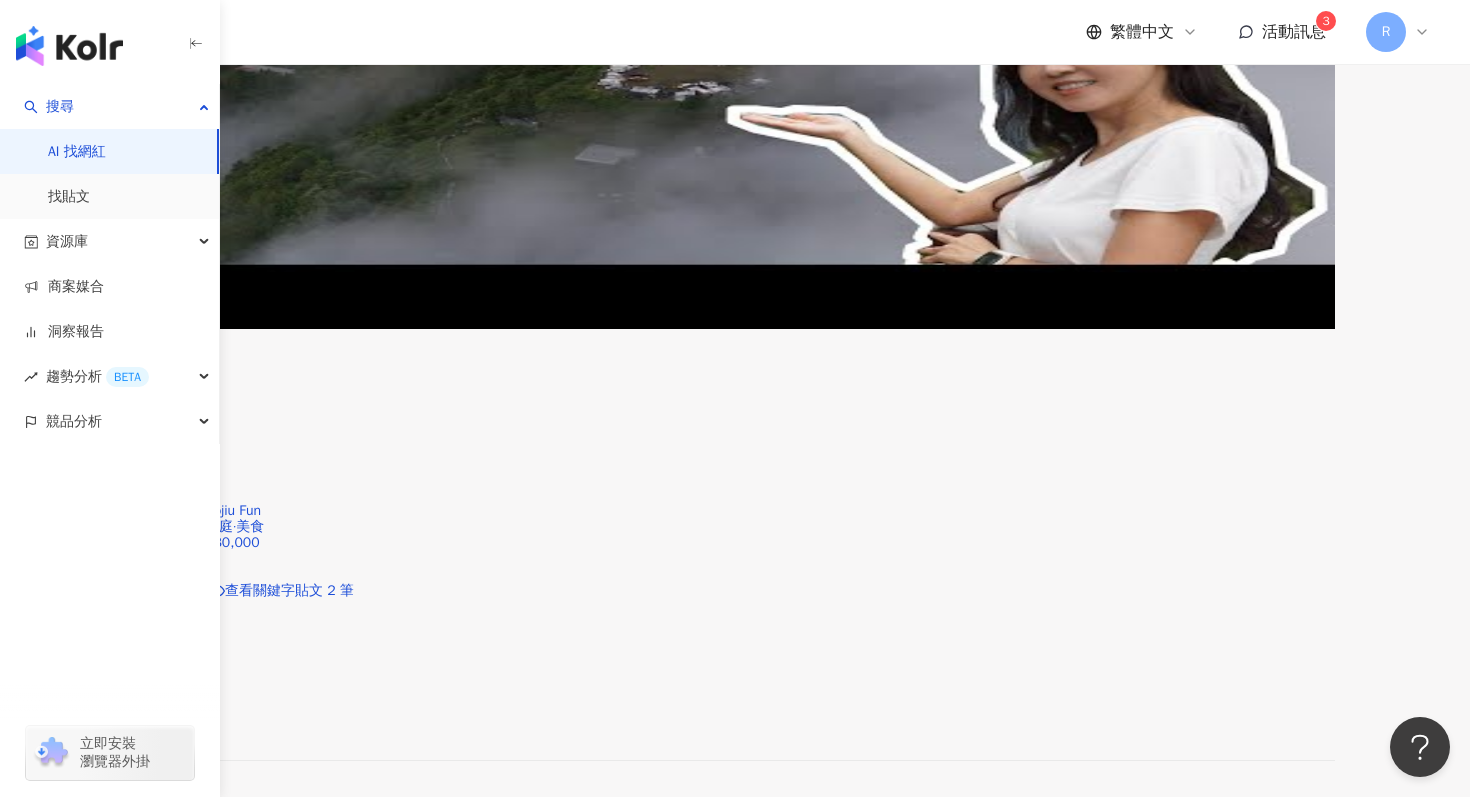 scroll, scrollTop: 1694, scrollLeft: 0, axis: vertical 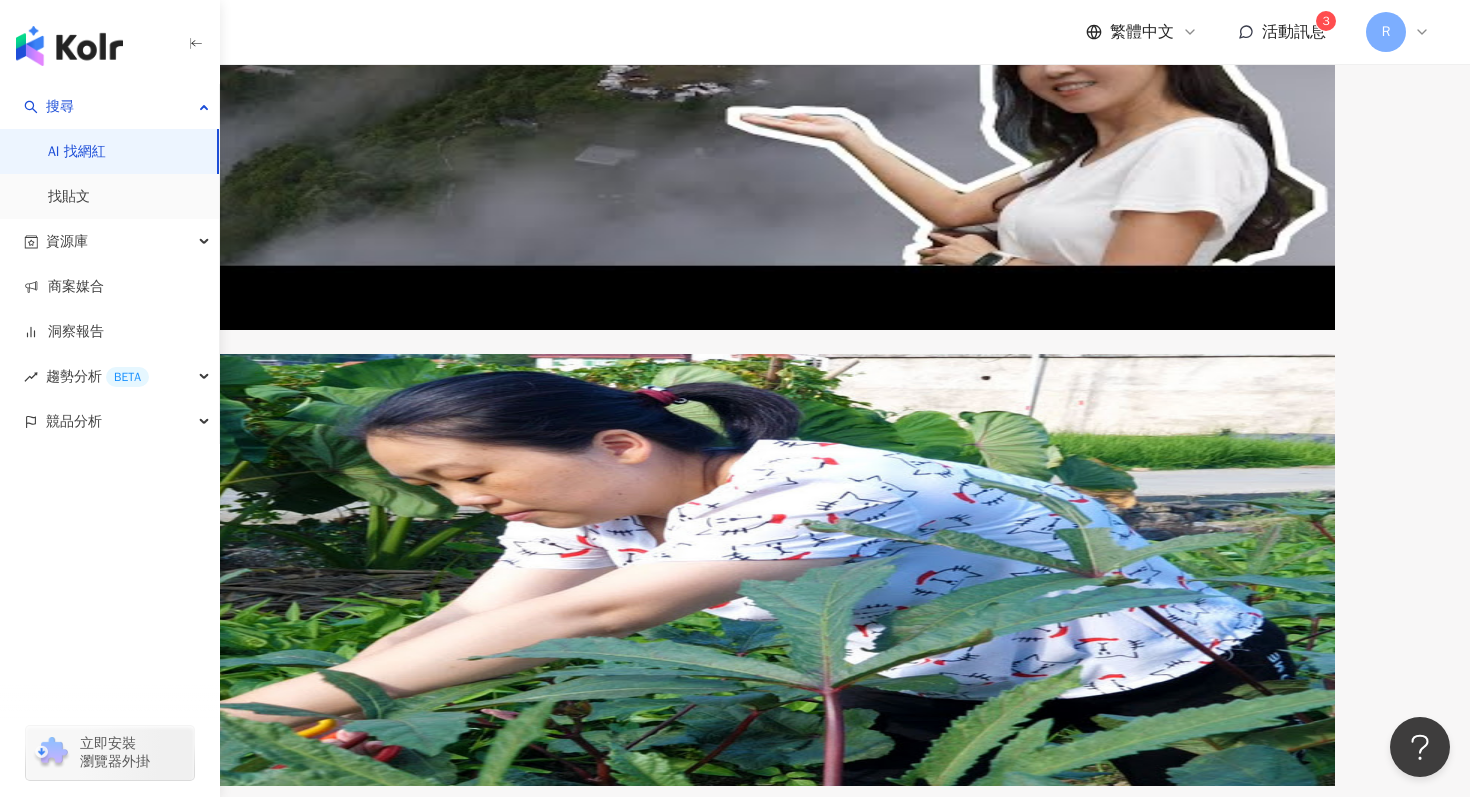 click on "系列！必吃清單燒肉和牛舌！這是每位到日本" at bounding box center [779, 1370] 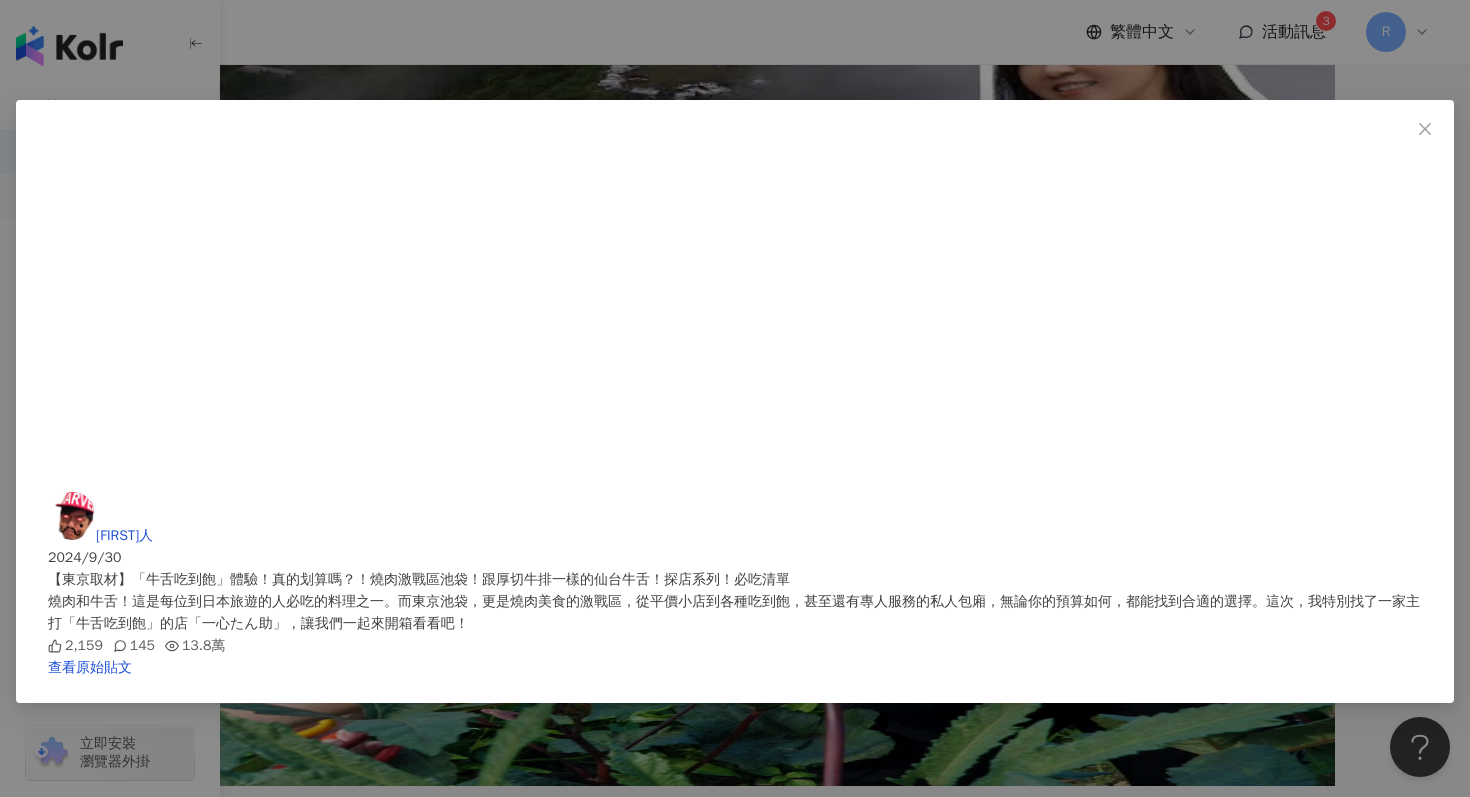 click on "痣作人 [DATE] 【東京取材】「牛舌吃到飽」體驗！真的划算嗎？！燒肉激戰區池袋！跟厚切牛排一樣的仙台牛舌！探店系列！必吃清單 燒肉和牛舌！這是每位到日本旅遊的人必吃的料理之一。而東京池袋，更是燒肉美食的激戰區，從平價小店到各種吃到飽，甚至還有專人服務的私人包廂，無論你的預算如何，都能找到合適的選擇。這次，我特別找了一家主打「牛舌吃到飽」的店「一心たん助」，讓我們一起來開箱看看吧！ [NUMBER] [NUMBER] [NUMBER]萬 查看原始貼文" at bounding box center [735, 398] 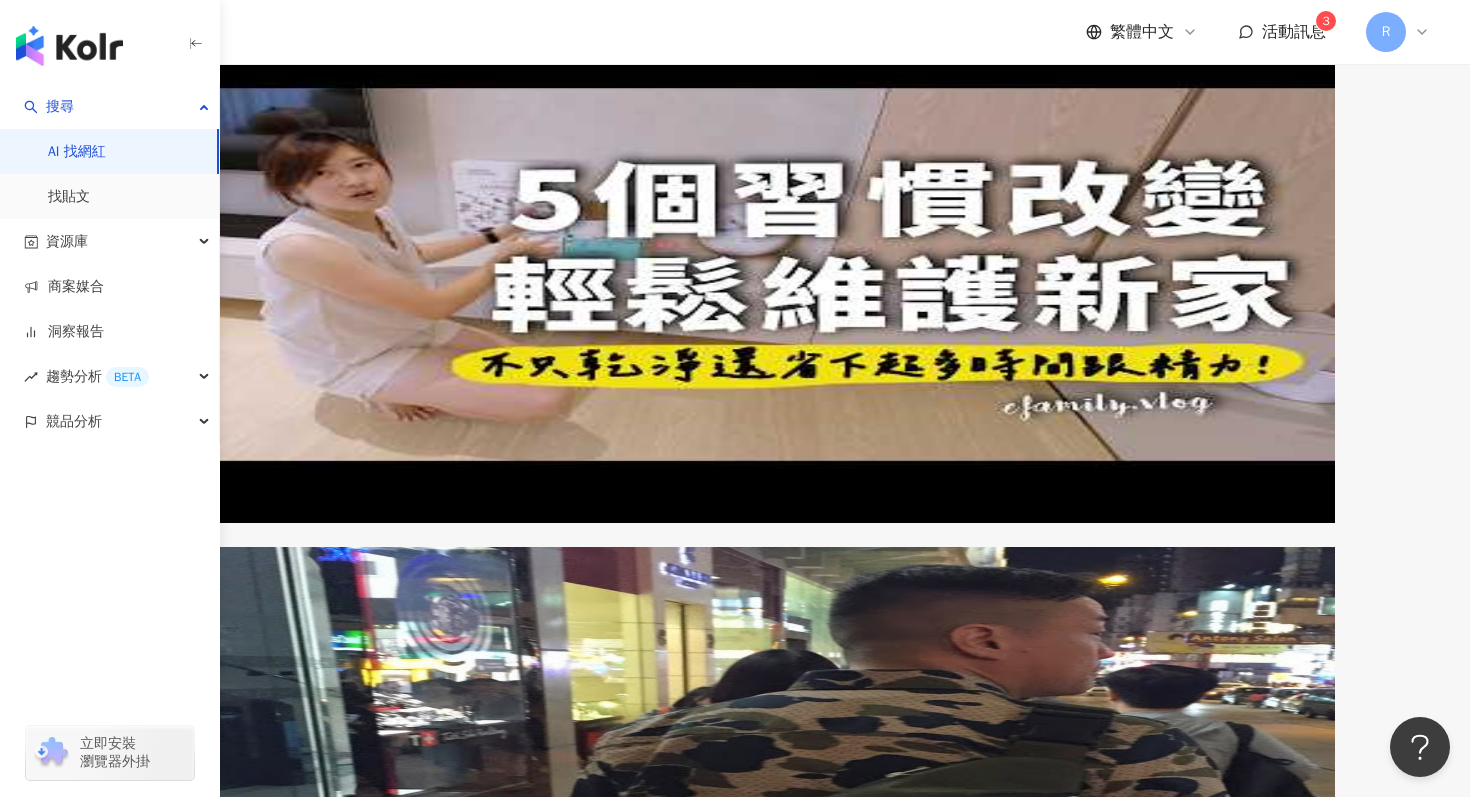 scroll, scrollTop: 3456, scrollLeft: 0, axis: vertical 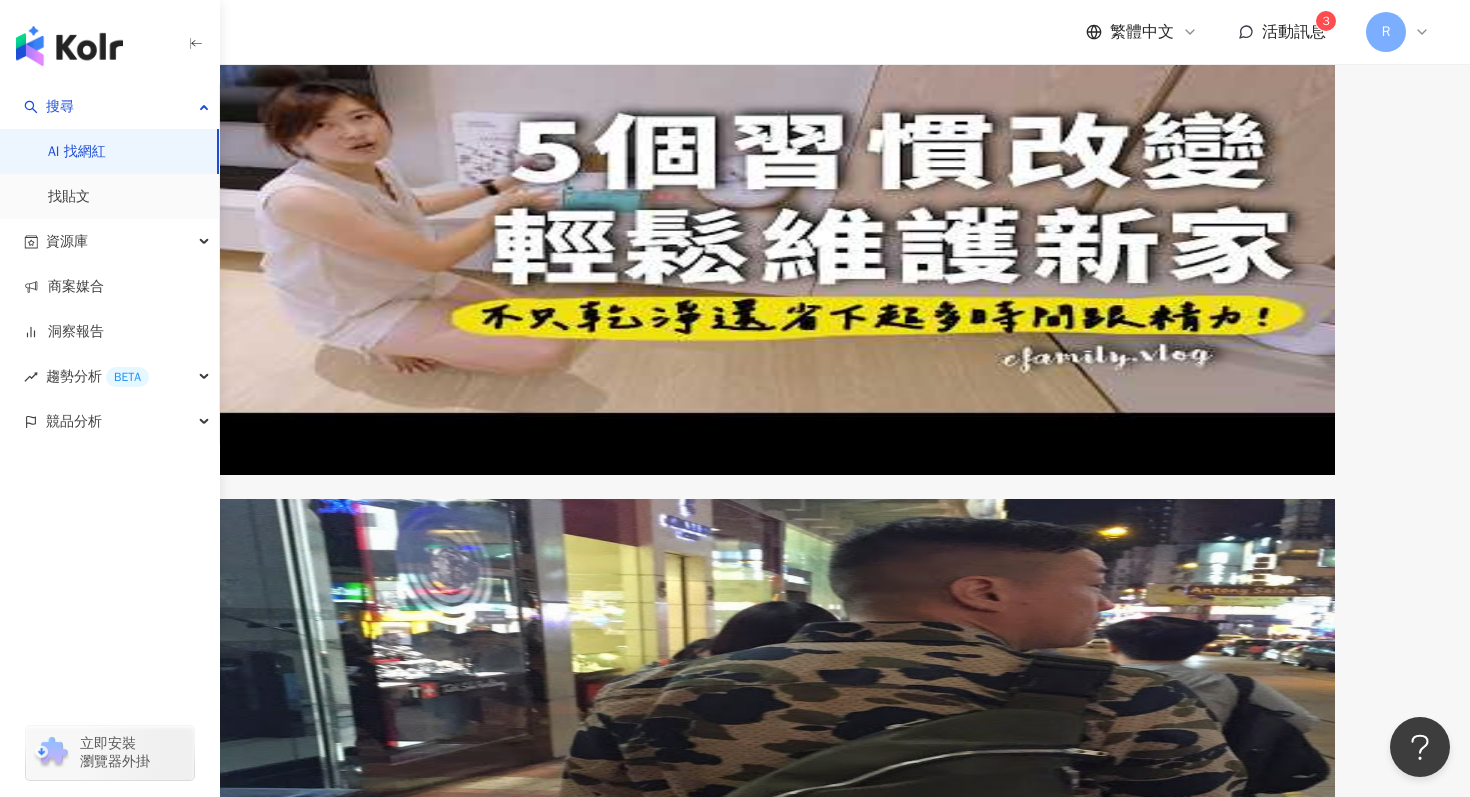 click on "下一頁" at bounding box center (320, 2827) 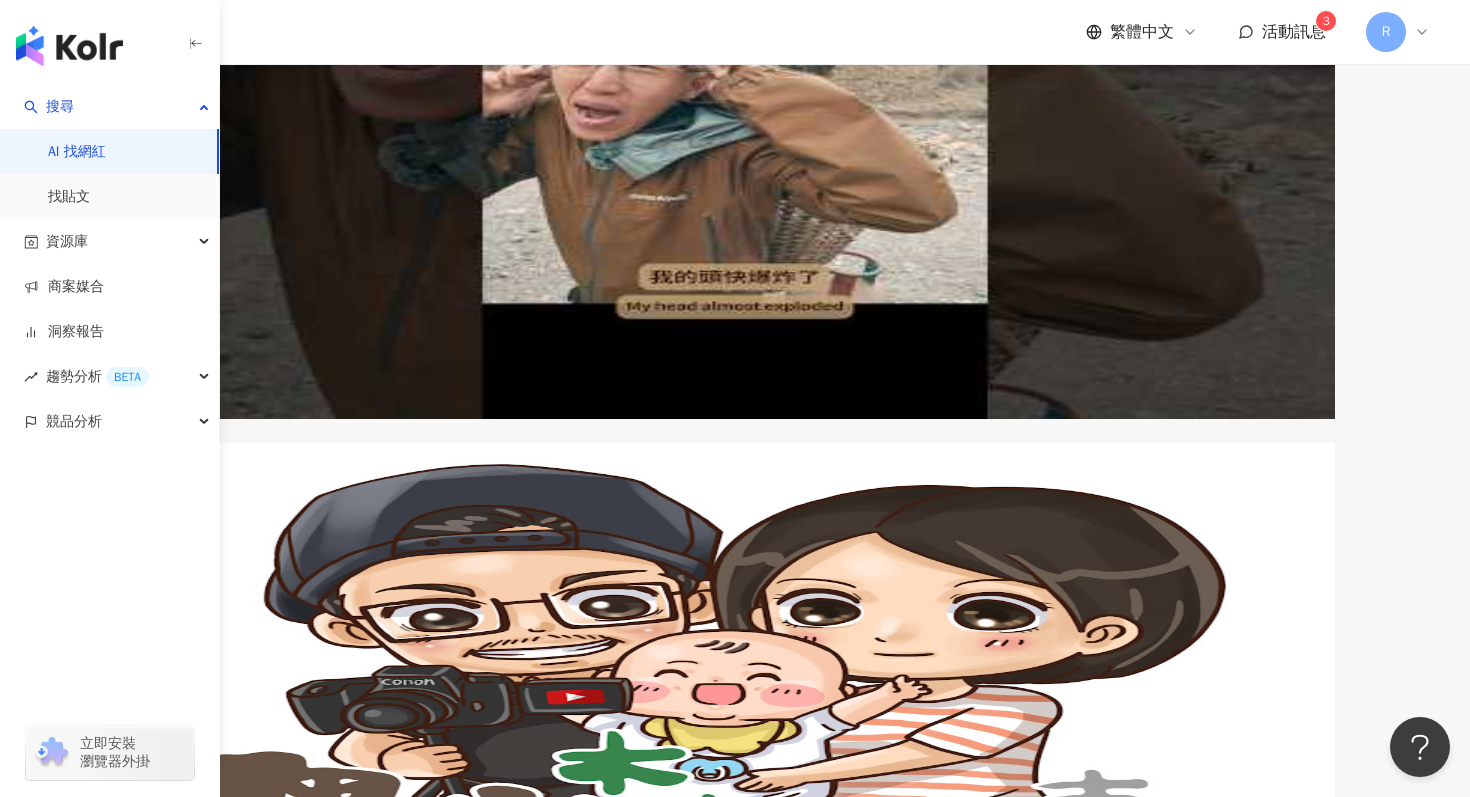 scroll, scrollTop: 3623, scrollLeft: 0, axis: vertical 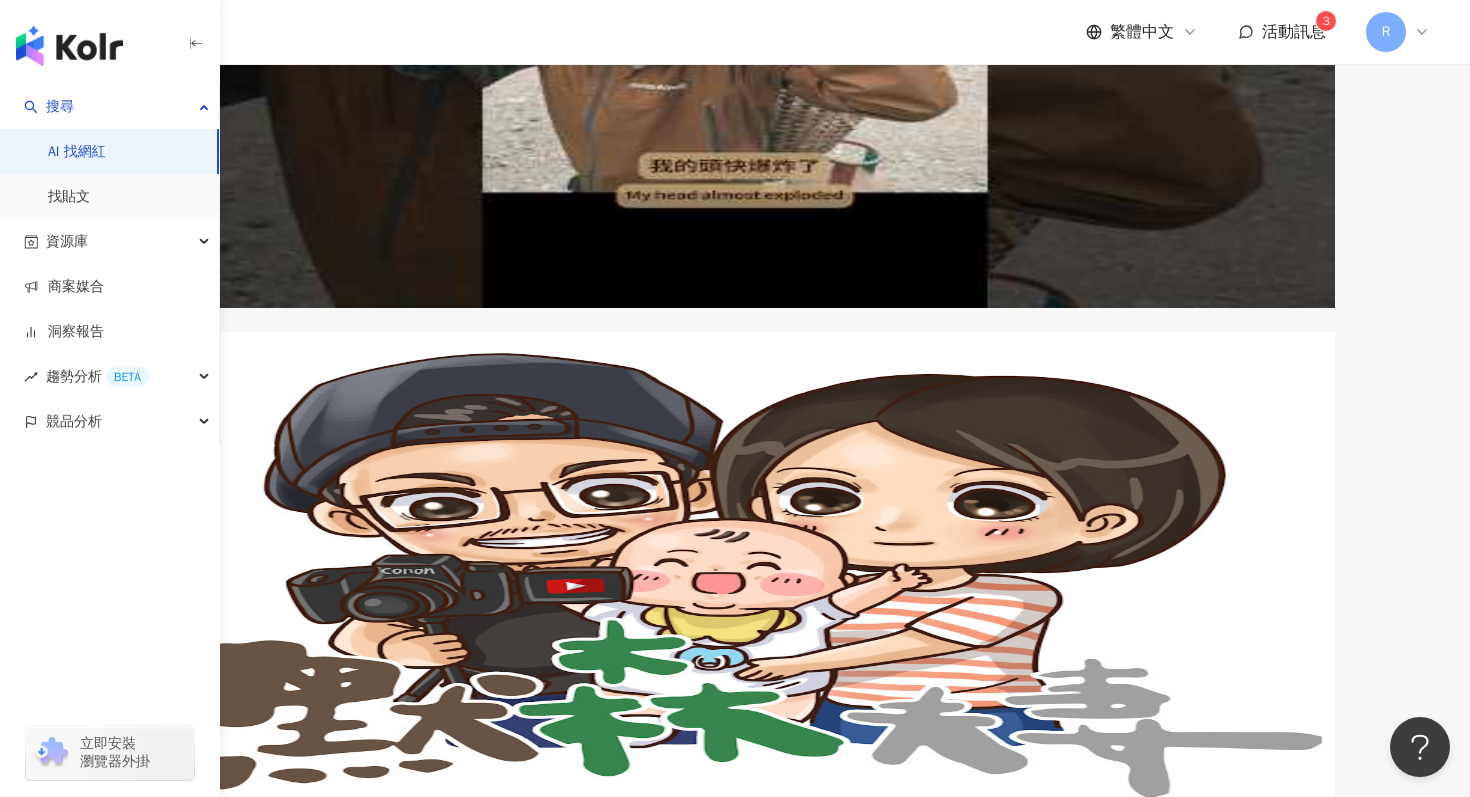click on "下一頁" at bounding box center (320, 2709) 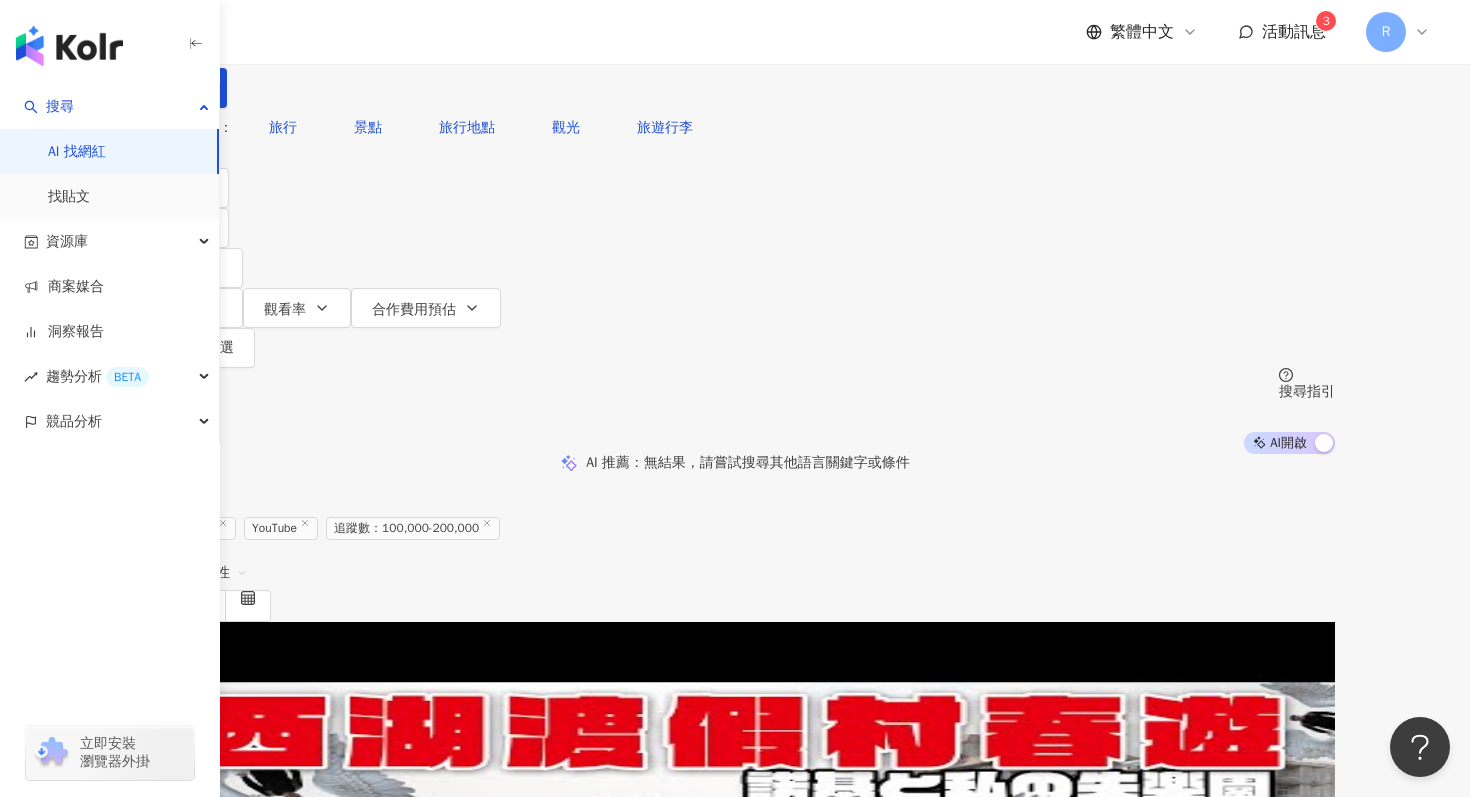 scroll, scrollTop: 0, scrollLeft: 0, axis: both 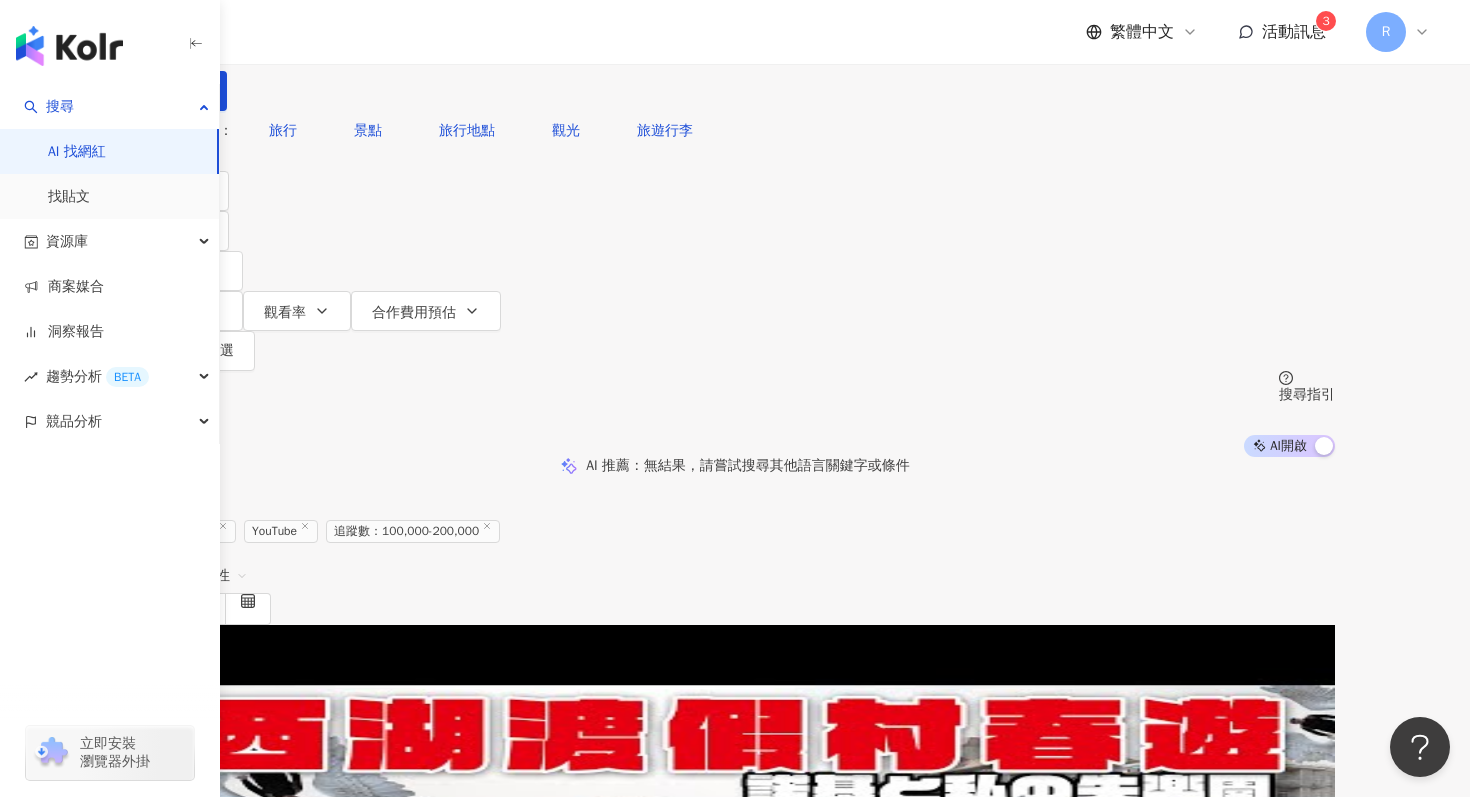click on "YouTube" at bounding box center (180, 19) 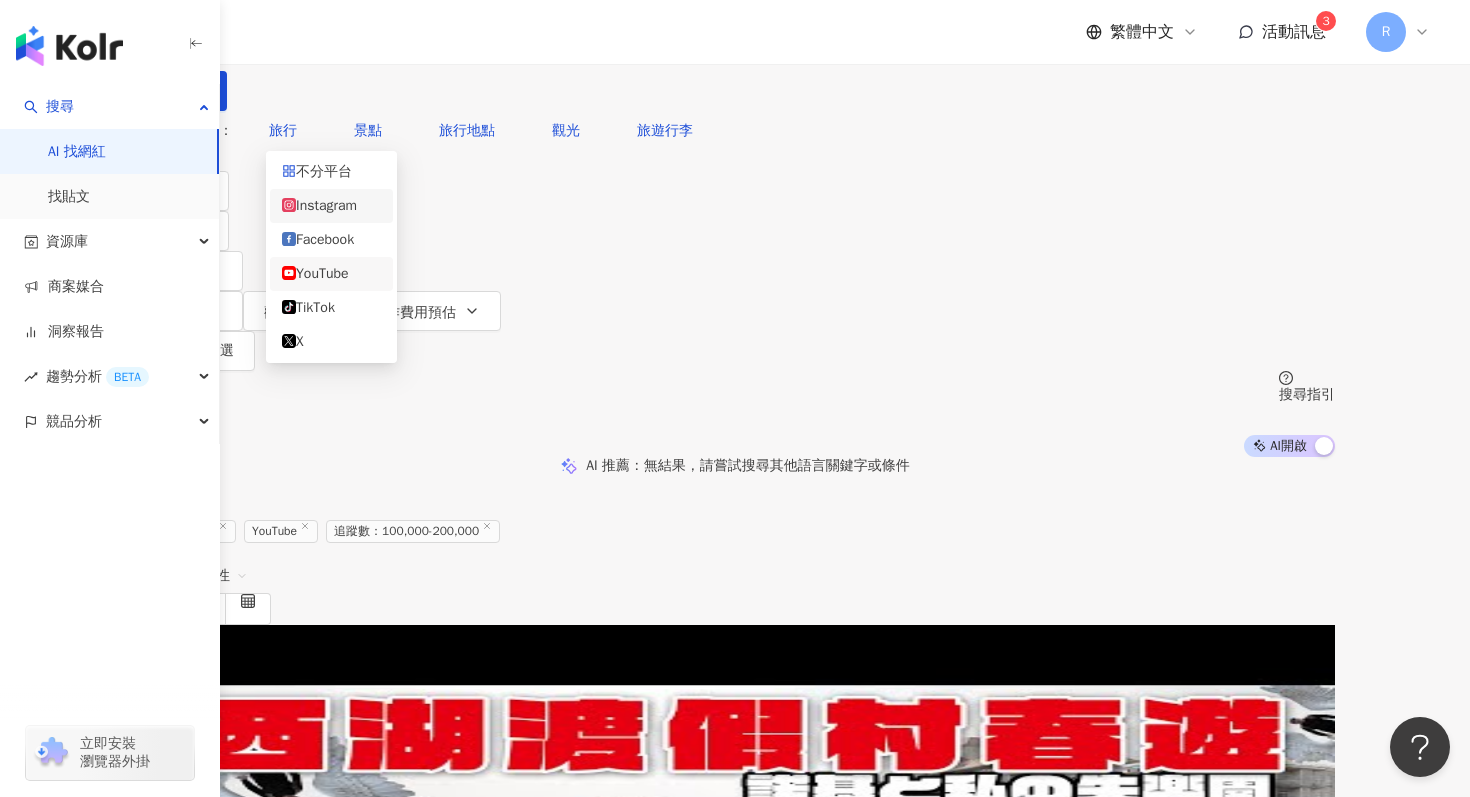 click on "Instagram" at bounding box center (331, 206) 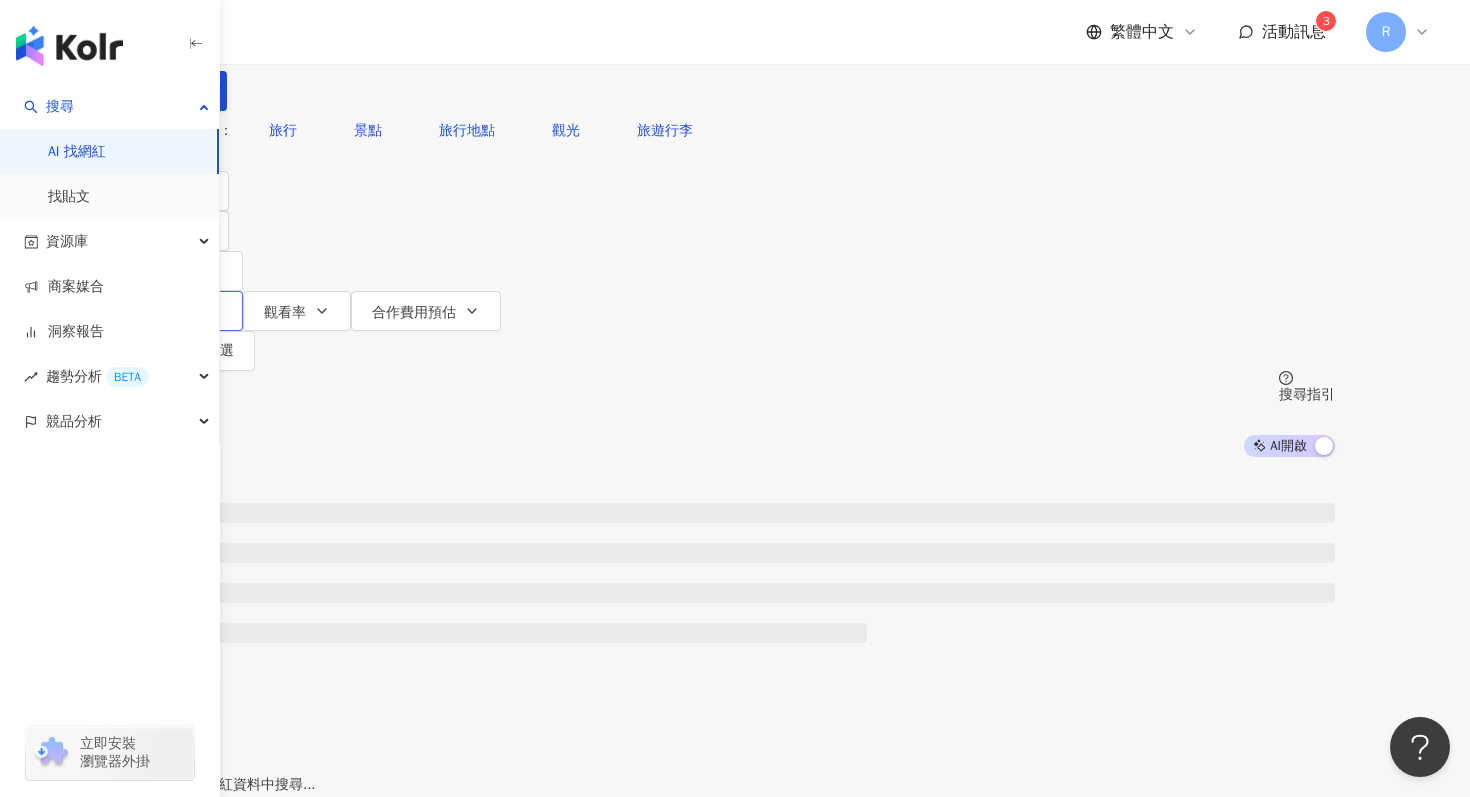 click 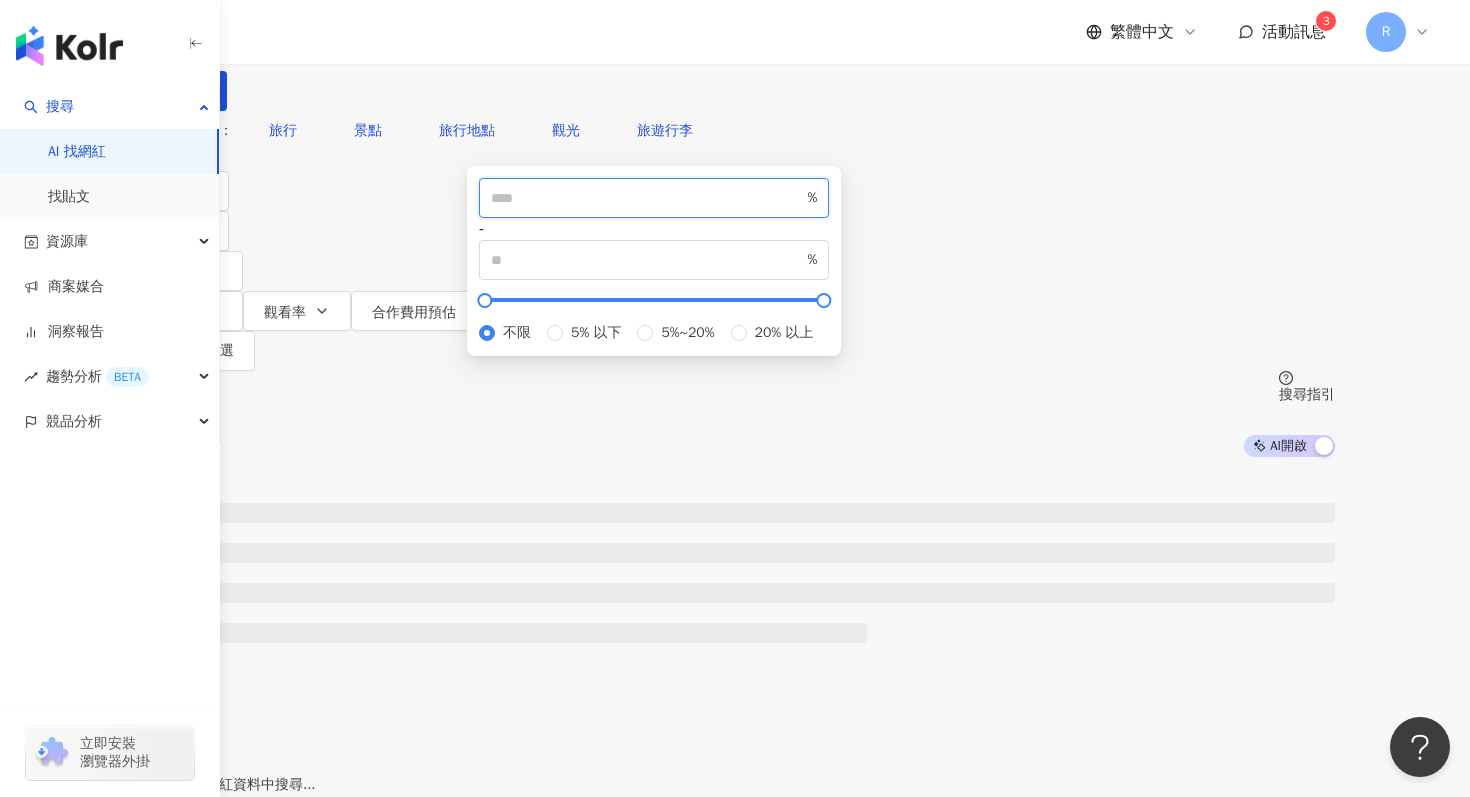 click at bounding box center (647, 198) 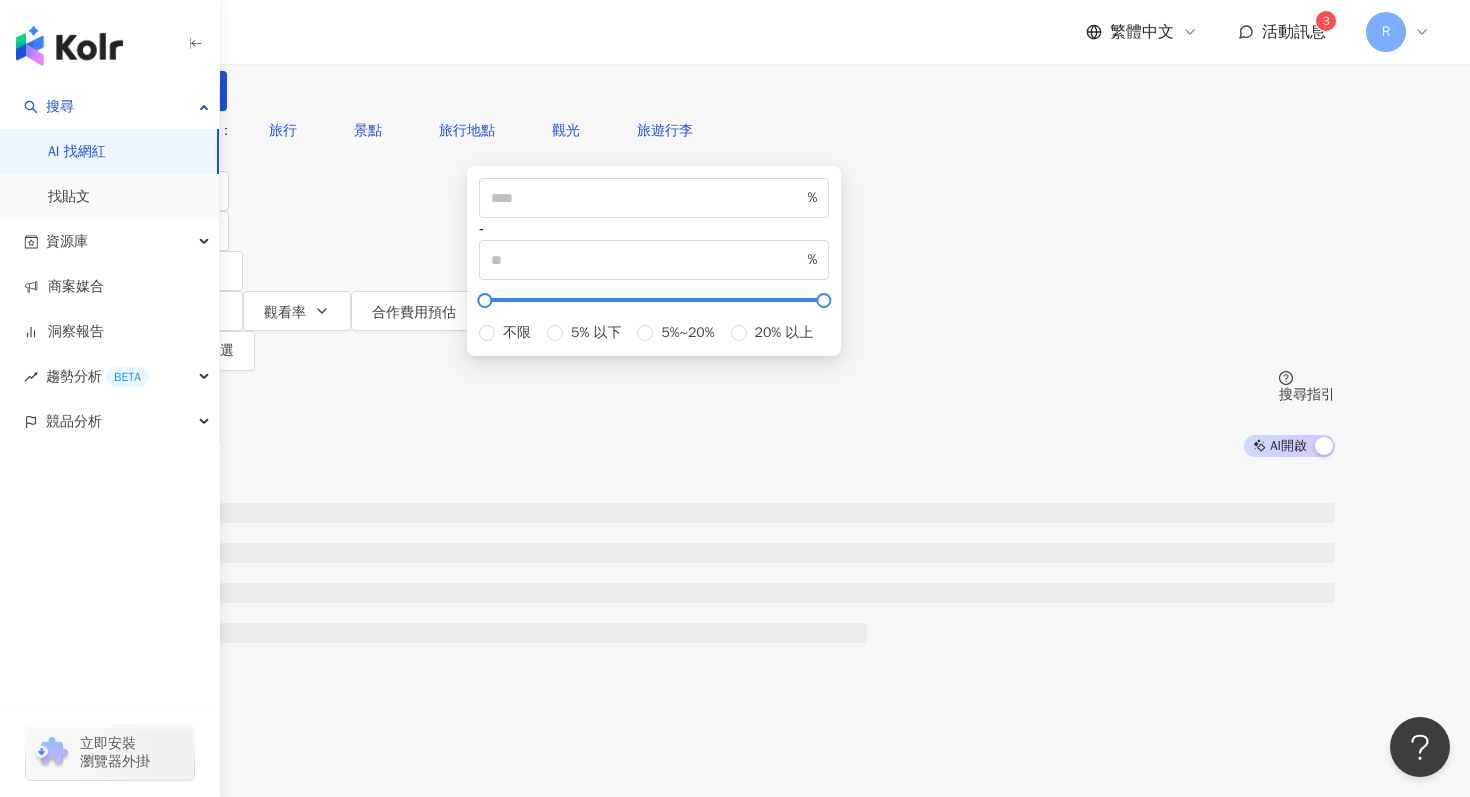 click at bounding box center (735, 617) 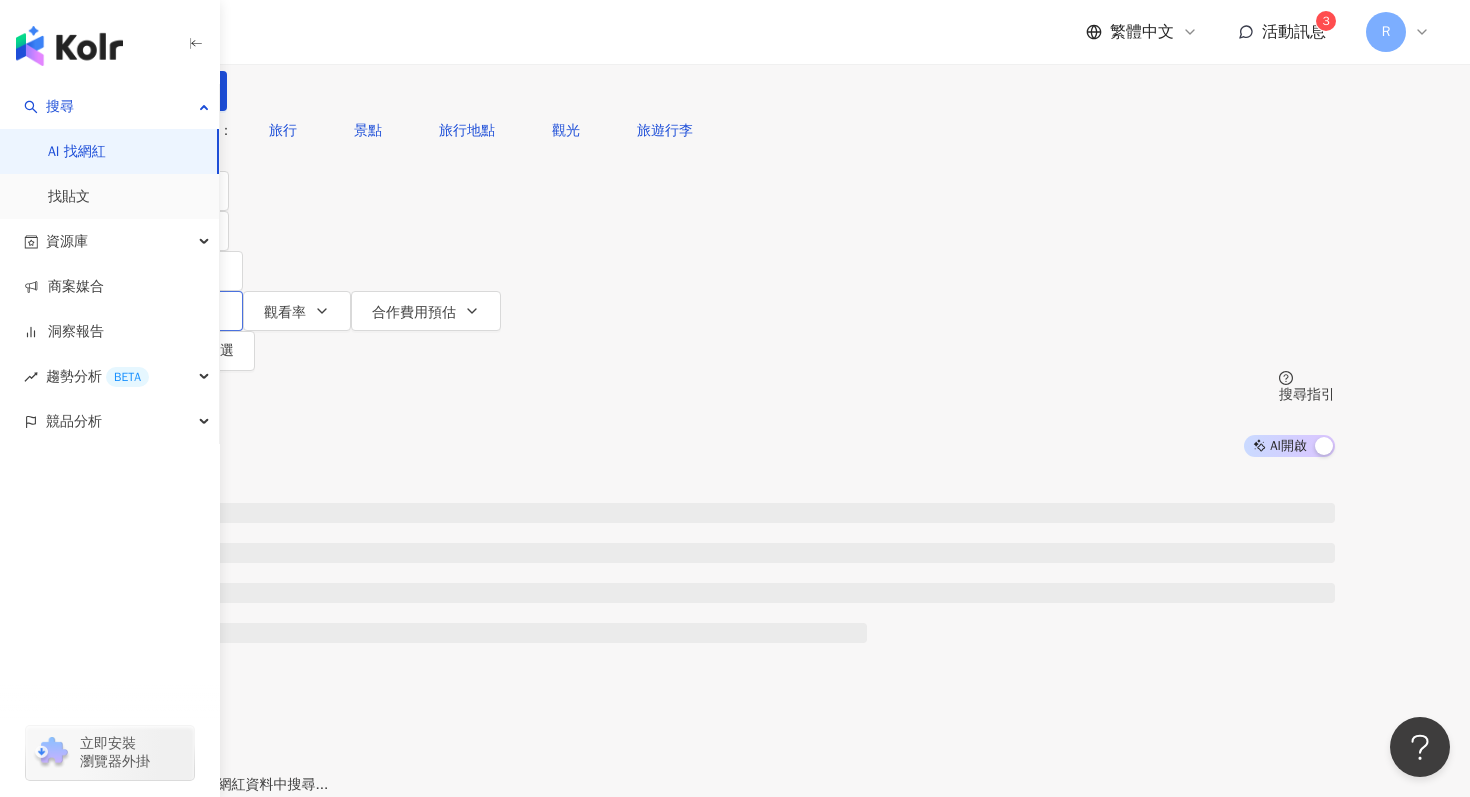 click on "互動率" at bounding box center (177, 313) 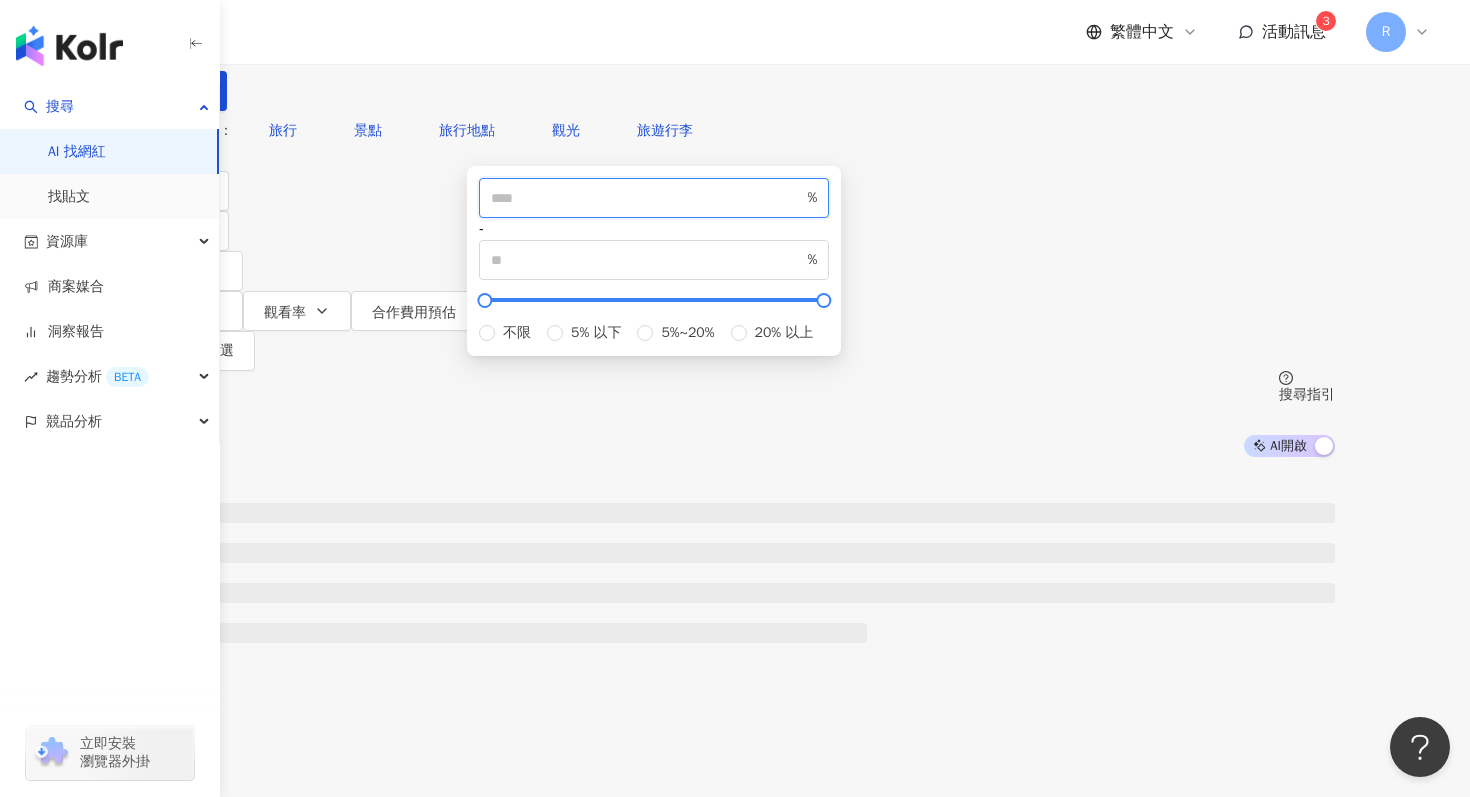 drag, startPoint x: 648, startPoint y: 311, endPoint x: 589, endPoint y: 308, distance: 59.07622 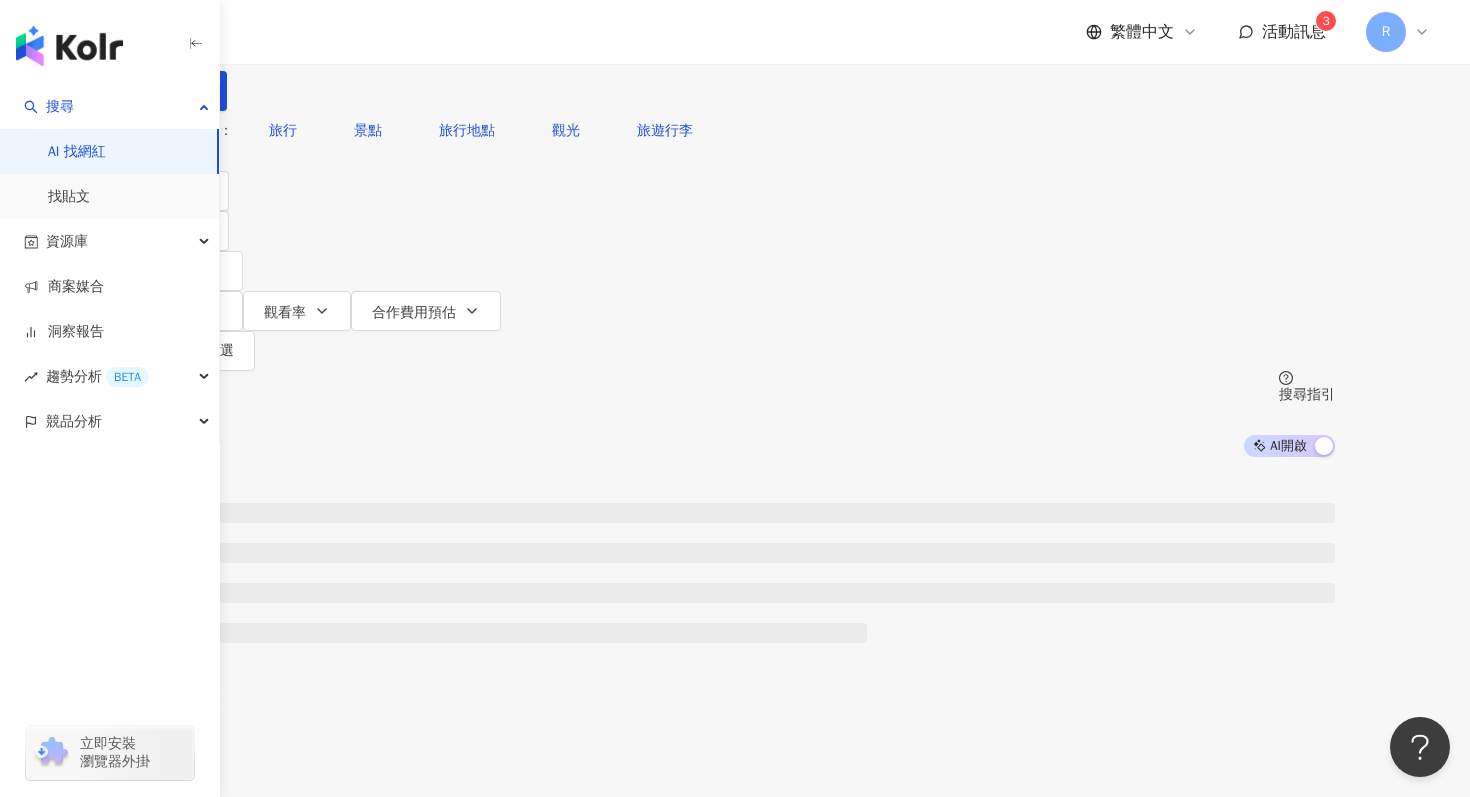 click on "您可能感興趣： 旅行  景點  旅行地點  觀光  旅遊行李  類型 性別 追蹤數 互動率 觀看率 合作費用預估  更多篩選 ******  -  ****** 不限 小型 奈米網紅 (<1萬) 微型網紅 (1萬-3萬) 小型網紅 (3萬-5萬) 中型 中小型網紅 (5萬-10萬) 中型網紅 (10萬-30萬) 中大型網紅 (30萬-50萬) 大型 大型網紅 (50萬-100萬) 百萬網紅 (>100萬) * %  -  % 不限 5% 以下 5%~20% 20% 以上 搜尋指引 AI  開啟 AI  關閉" at bounding box center (735, 284) 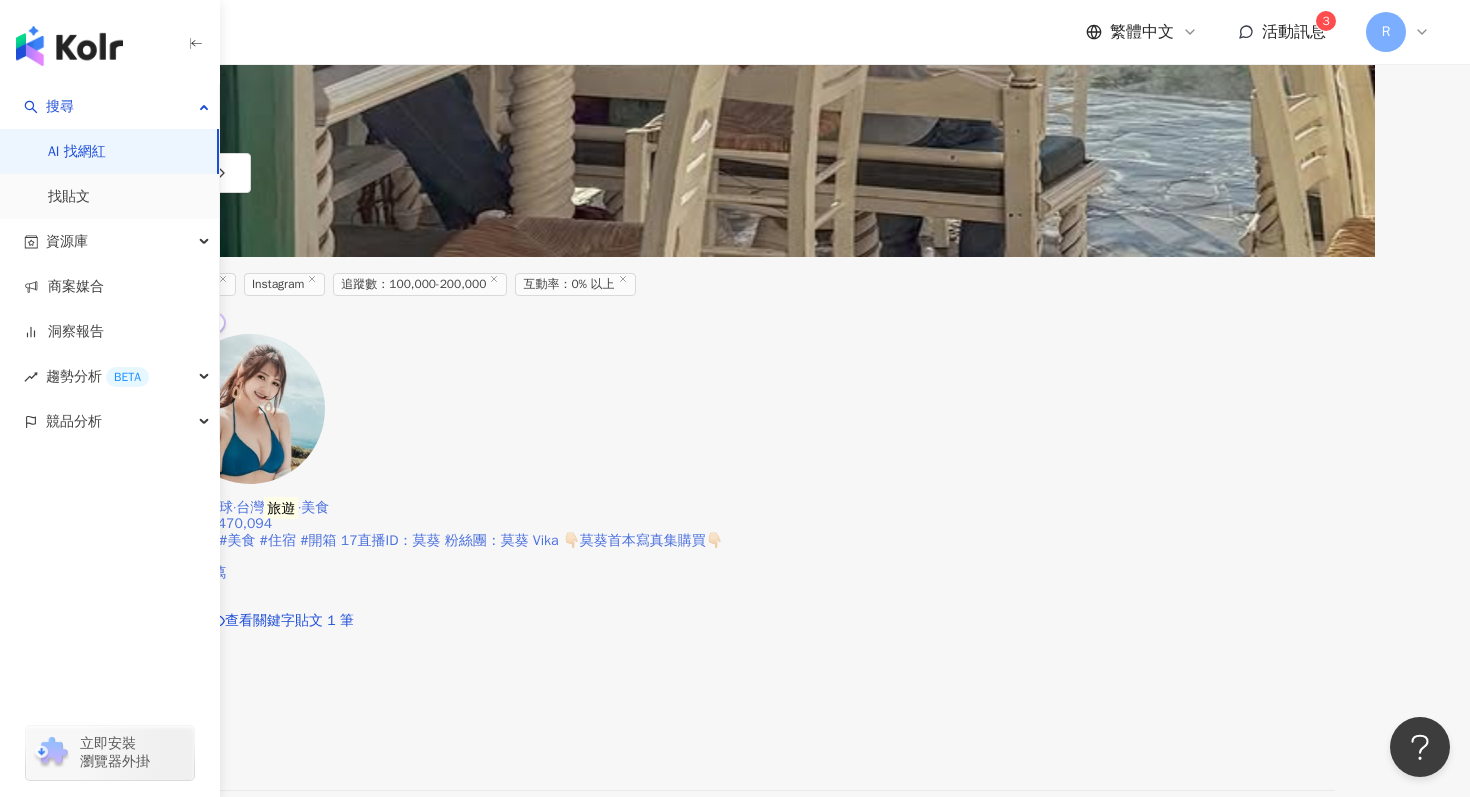 scroll, scrollTop: 1239, scrollLeft: 0, axis: vertical 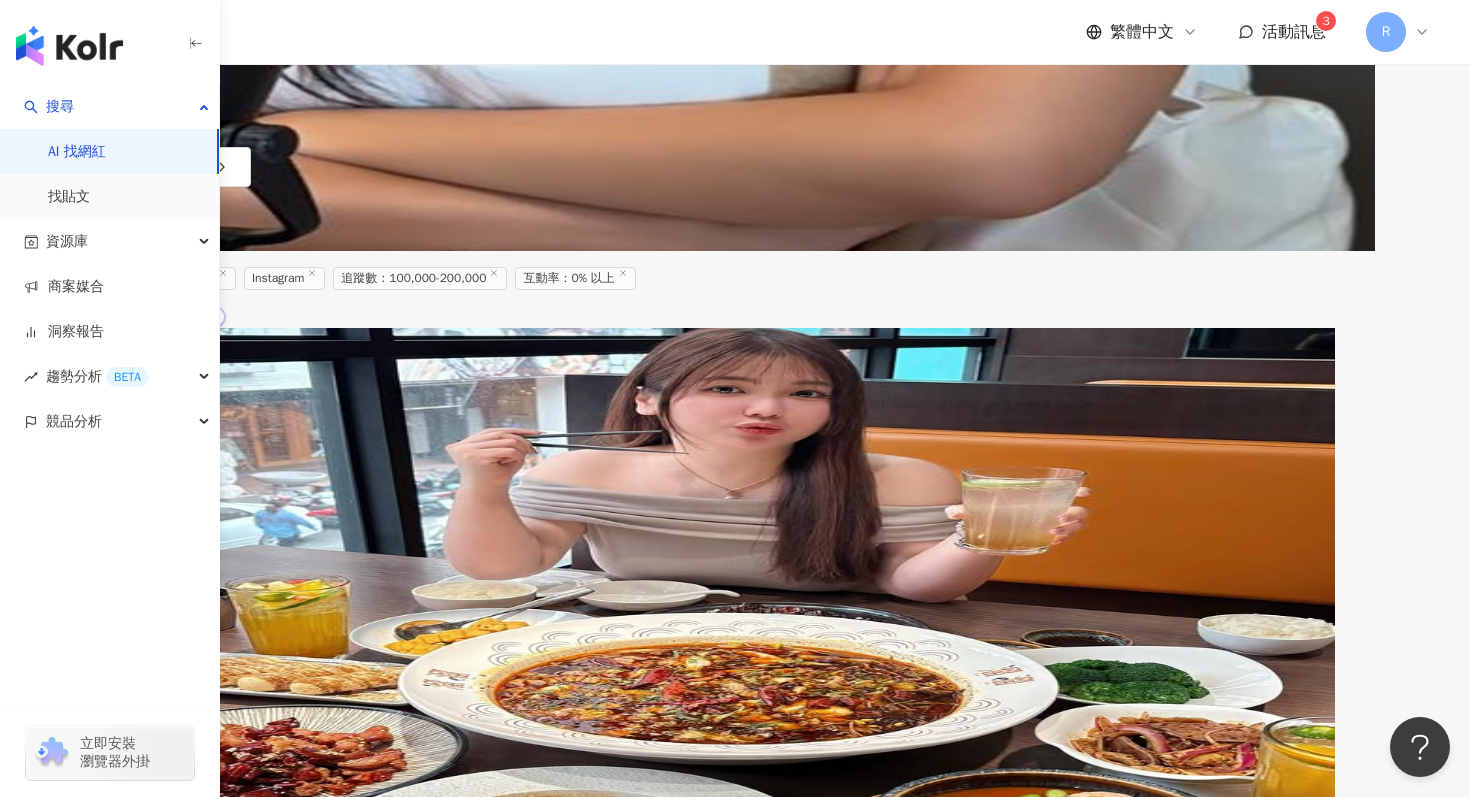 click at bounding box center [890, 1481] 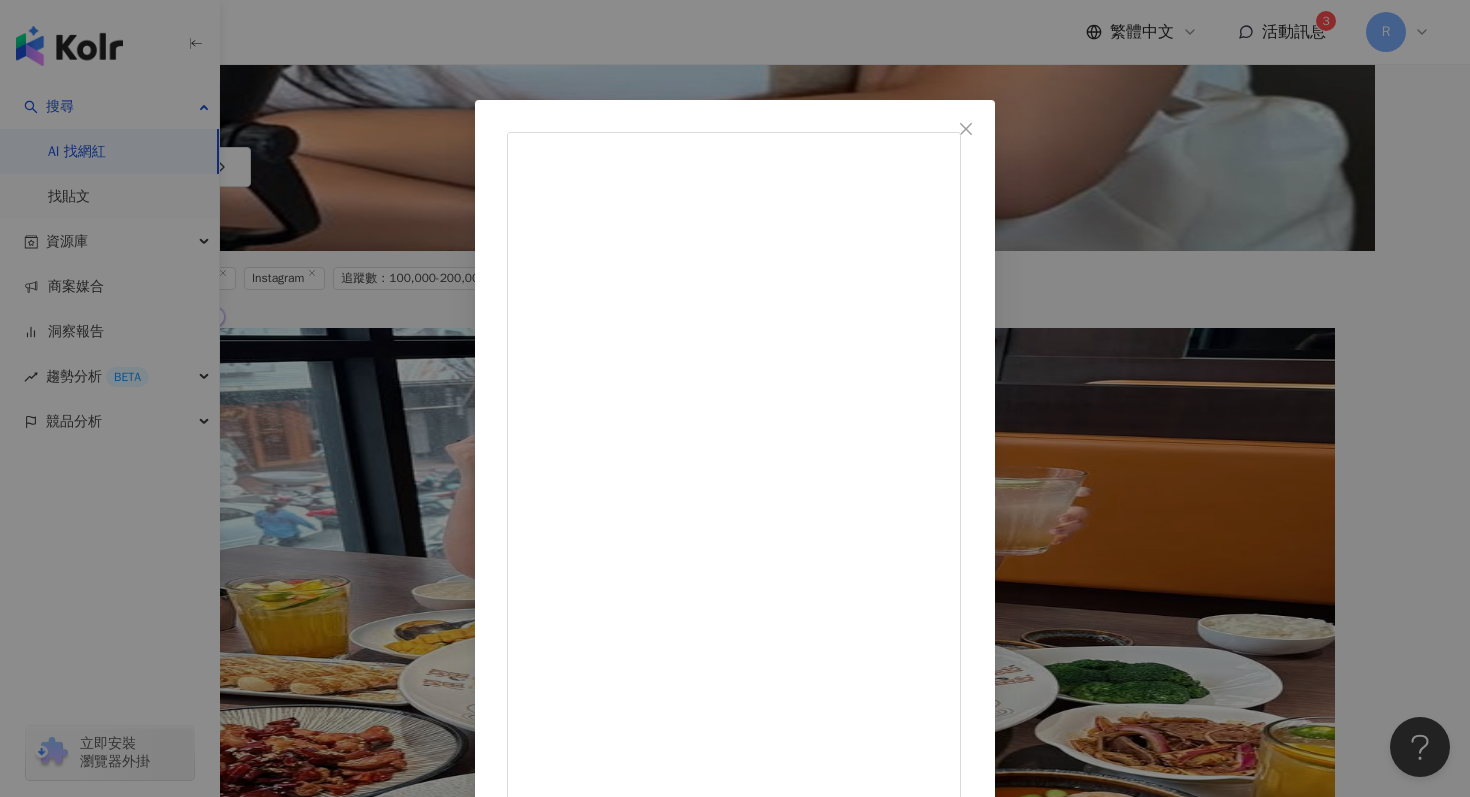 scroll, scrollTop: 543, scrollLeft: 0, axis: vertical 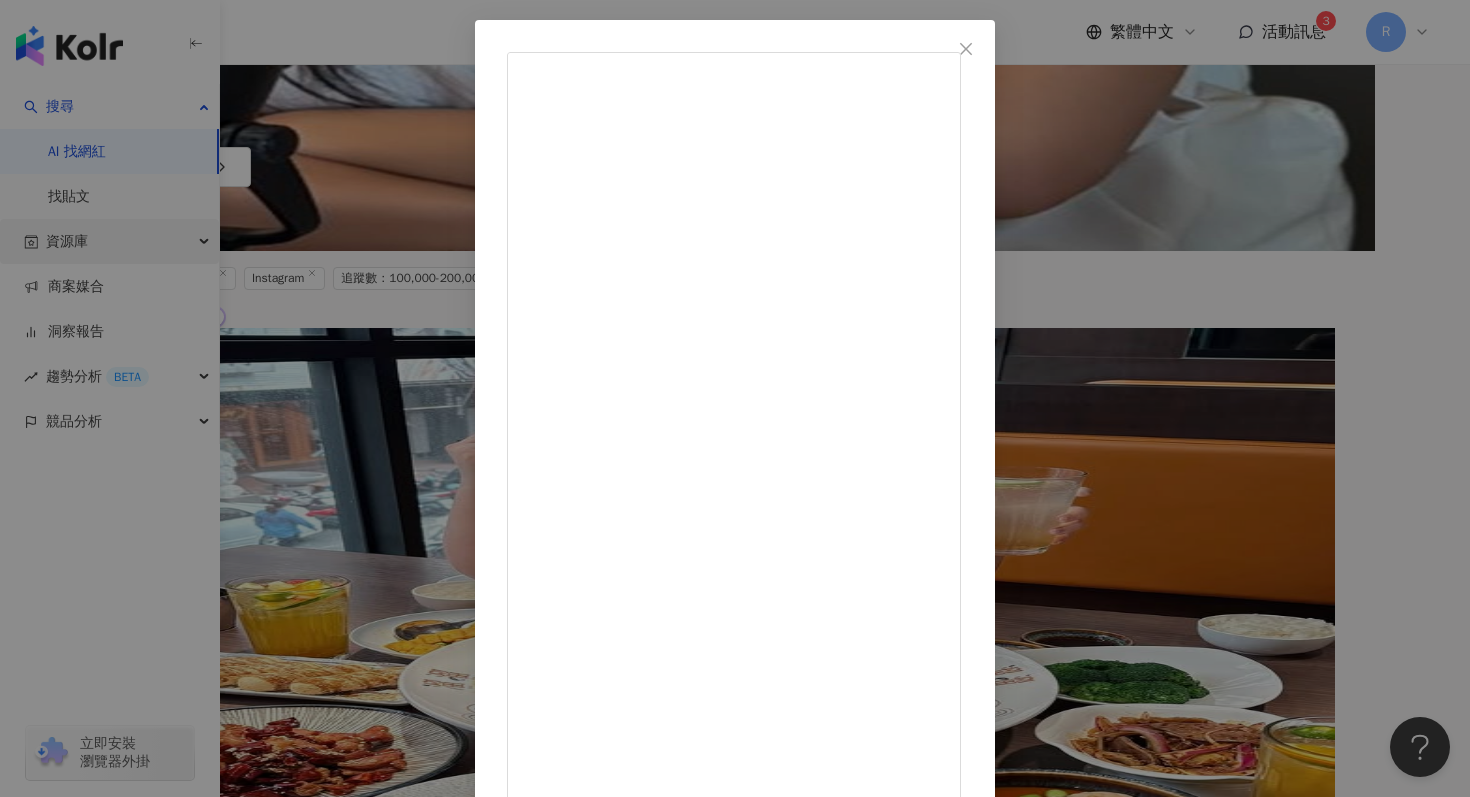 click on "[NAME]｜攝影、美食、旅遊｜ [DATE] [NUMBER] [NUMBER] [NUMBER]萬 查看原始貼文" at bounding box center (735, 398) 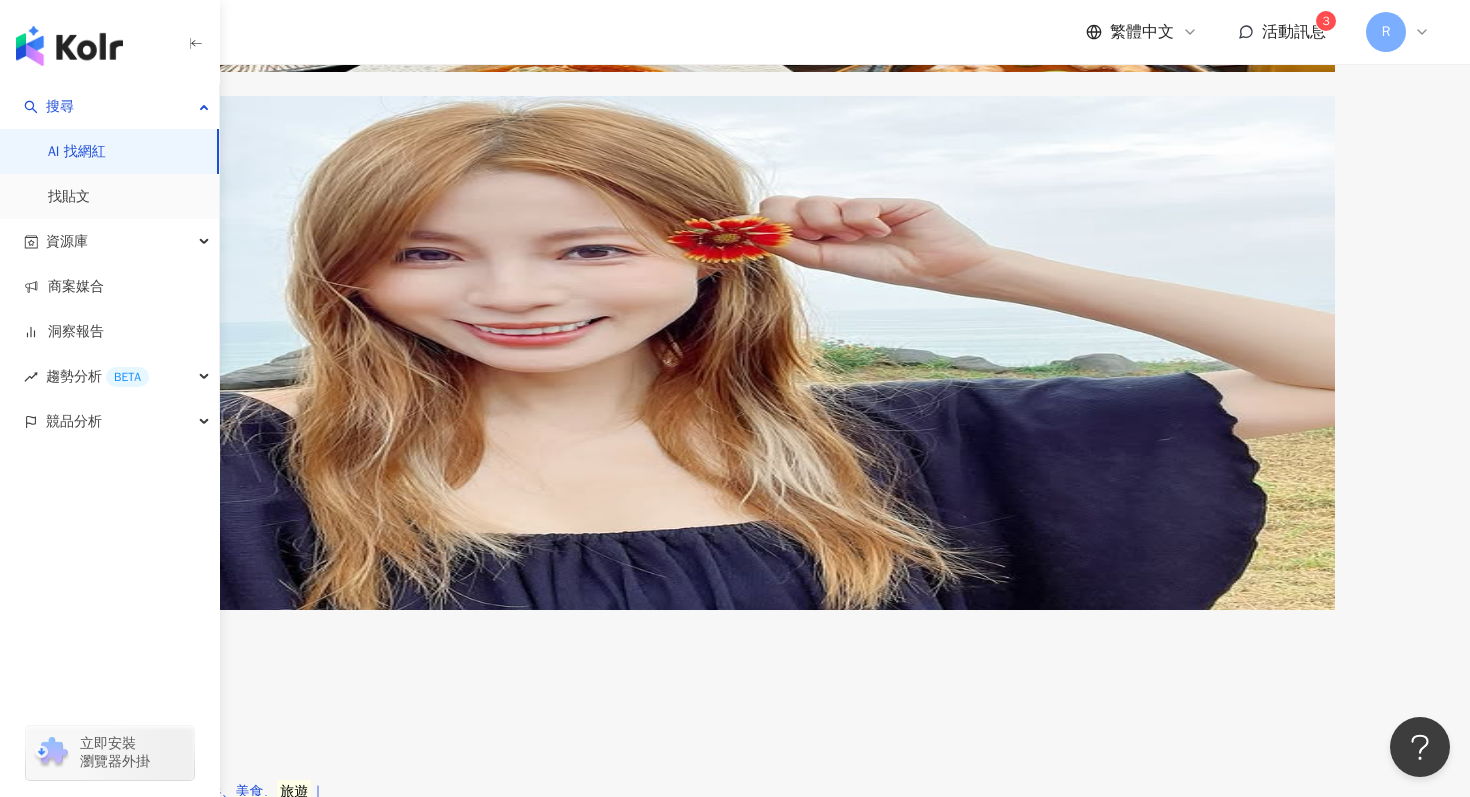 scroll, scrollTop: 1963, scrollLeft: 0, axis: vertical 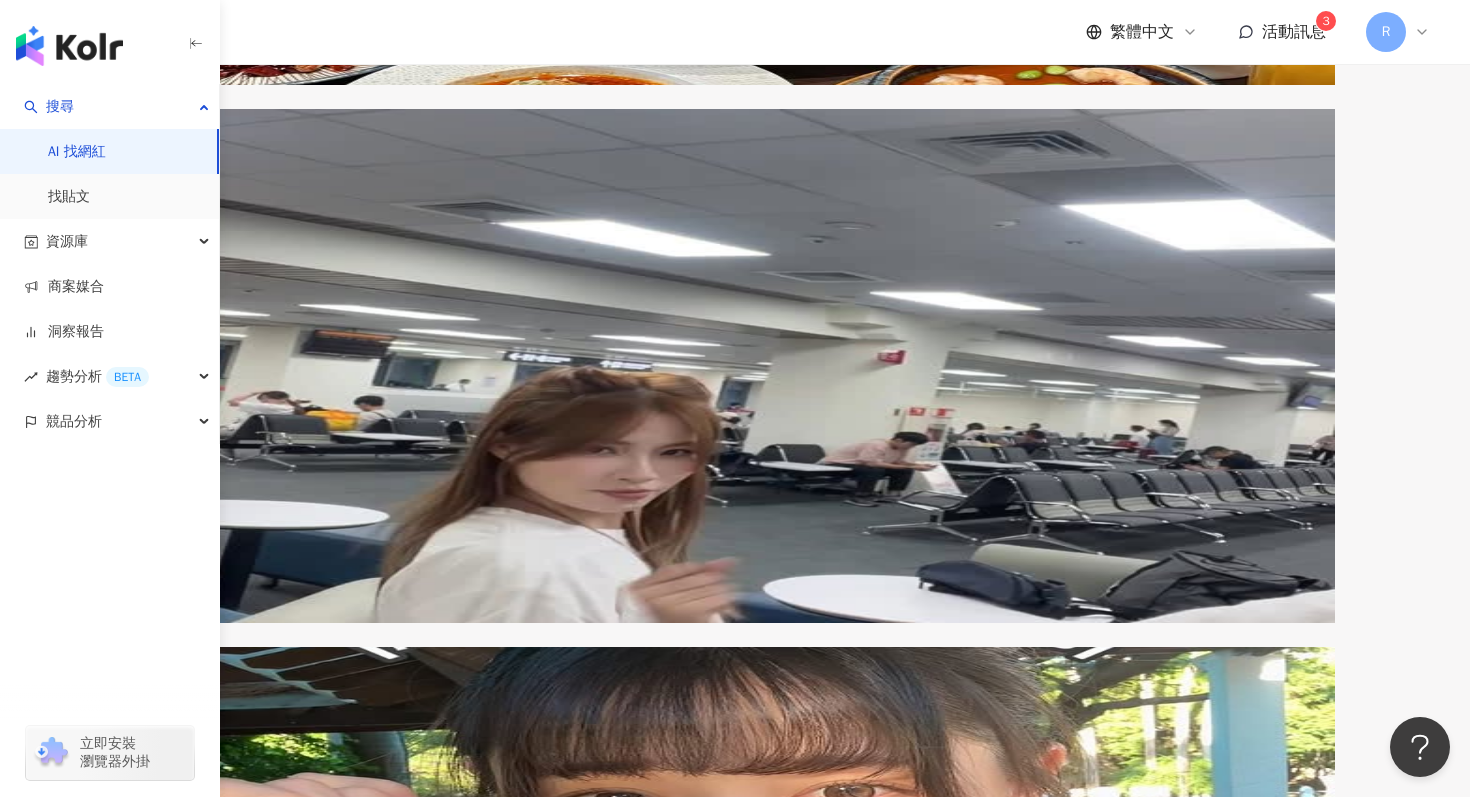 click at bounding box center (715, 2263) 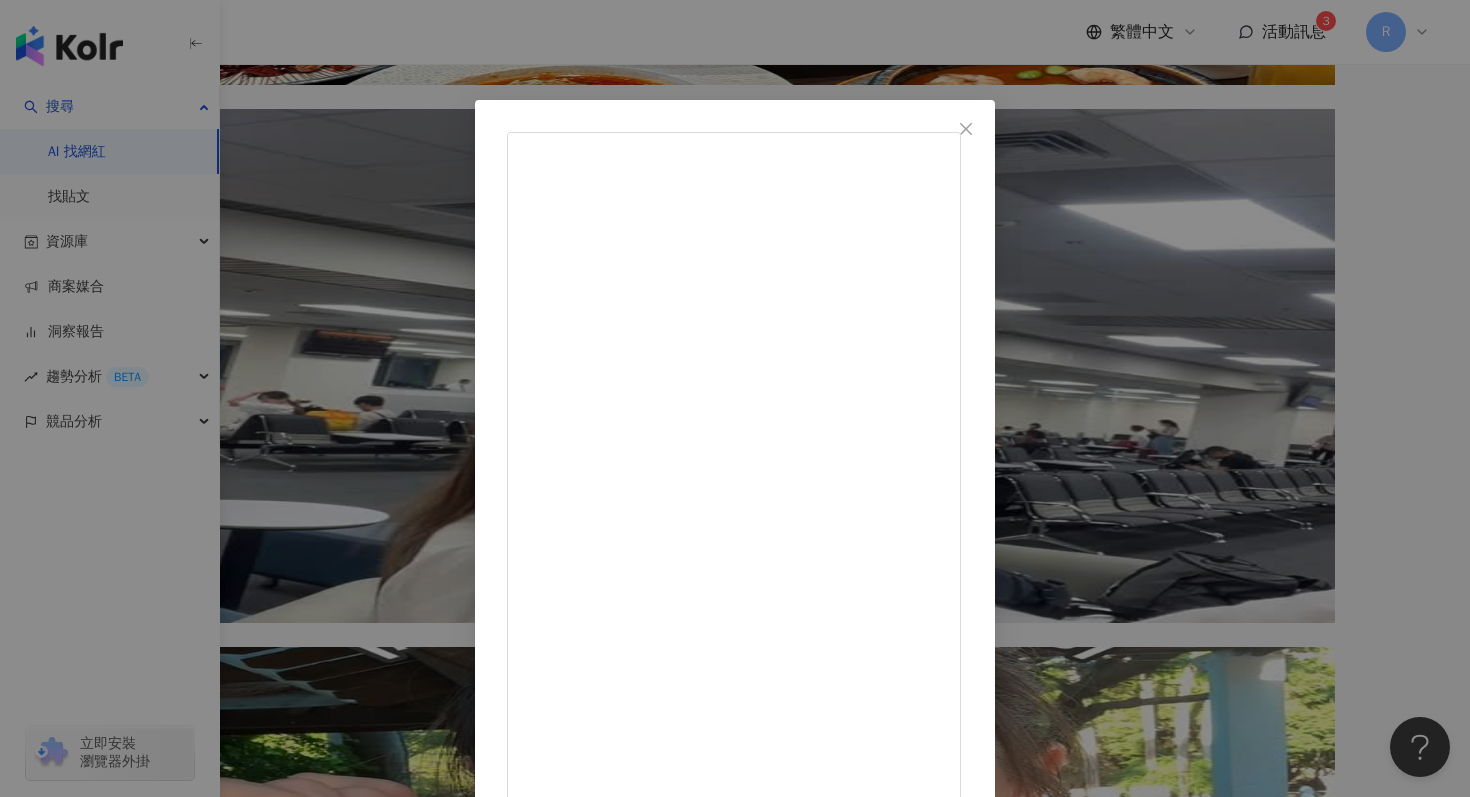click on "萊旅遊 liketravel 2025/8/1 -
沖繩除了水族館跟透明海
現在還多了「恐龍樂園」你知道嗎？🦖
2025 全新開幕【JUNGLIA】
一次集合刺激＋自然＋親子互動！
這裡真的有種「玩到不想走」的魔力🦕
來沖繩玩點不一樣的，排進行程試試看吧！👌
順帶一提工作人員超級熱情
跟沖繩夏天一樣真的熱到爆🔥
在遊玩的同時記得帶水、擦防曬
別讓中暑打壞了旅程的好心情～
#沖繩自由行 #恐龍樂園 #JUNGLIA #親子景點推薦
#沖繩旅行新選擇 #萊旅遊 #LikeTravel #2025新開幕 317 查看原始貼文" at bounding box center [735, 398] 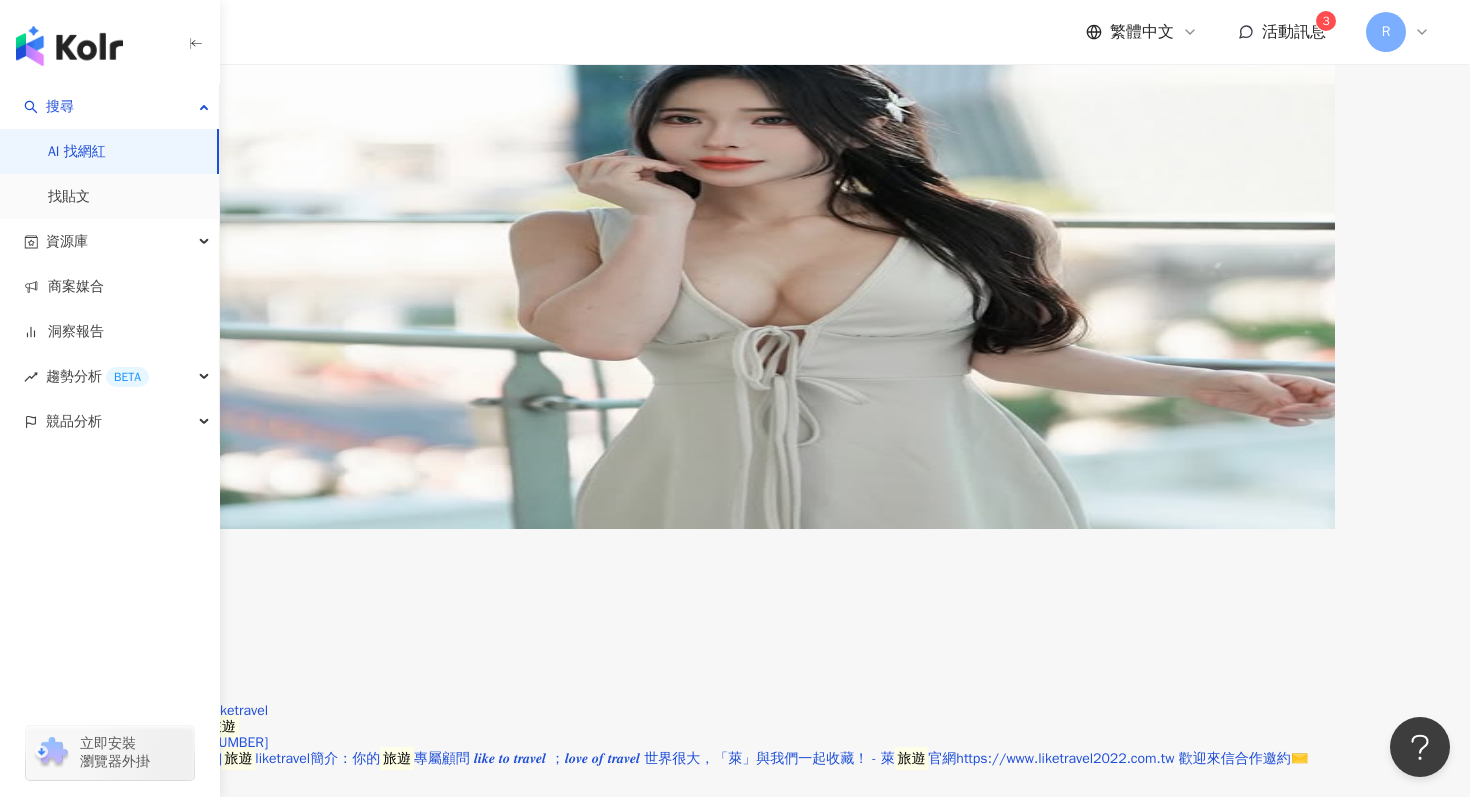 scroll, scrollTop: 3580, scrollLeft: 0, axis: vertical 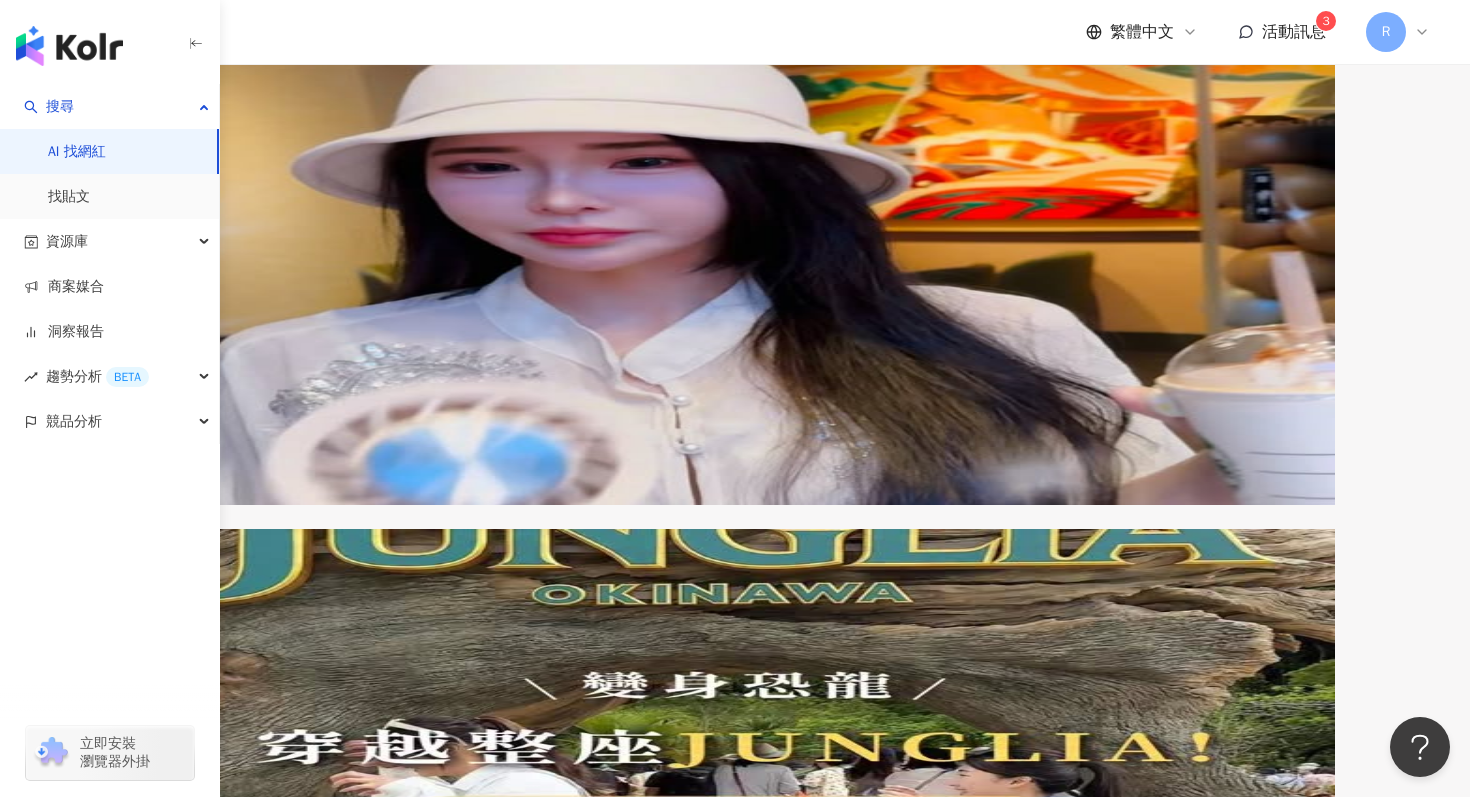 click on "下一頁" at bounding box center [320, 3947] 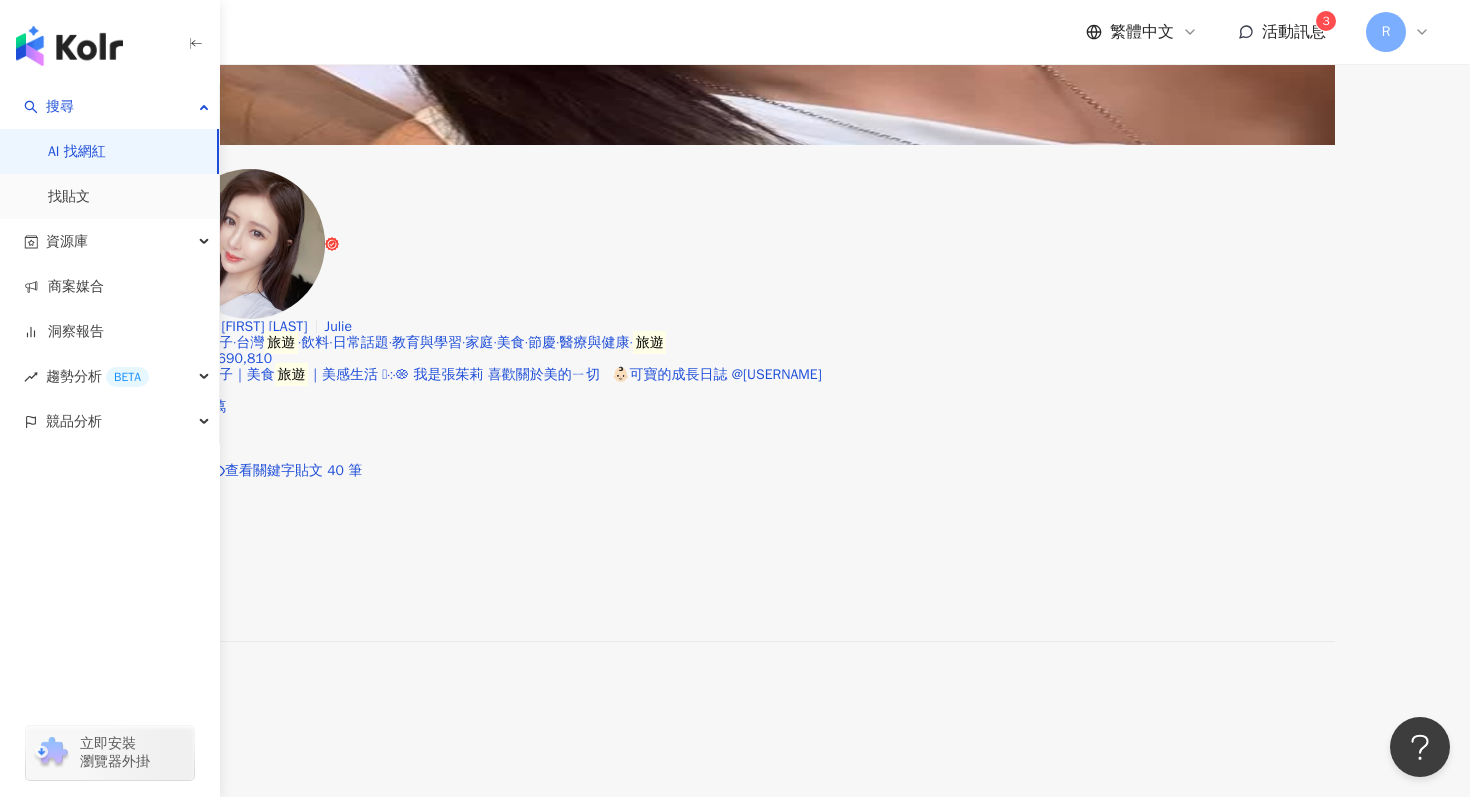 scroll, scrollTop: 3622, scrollLeft: 0, axis: vertical 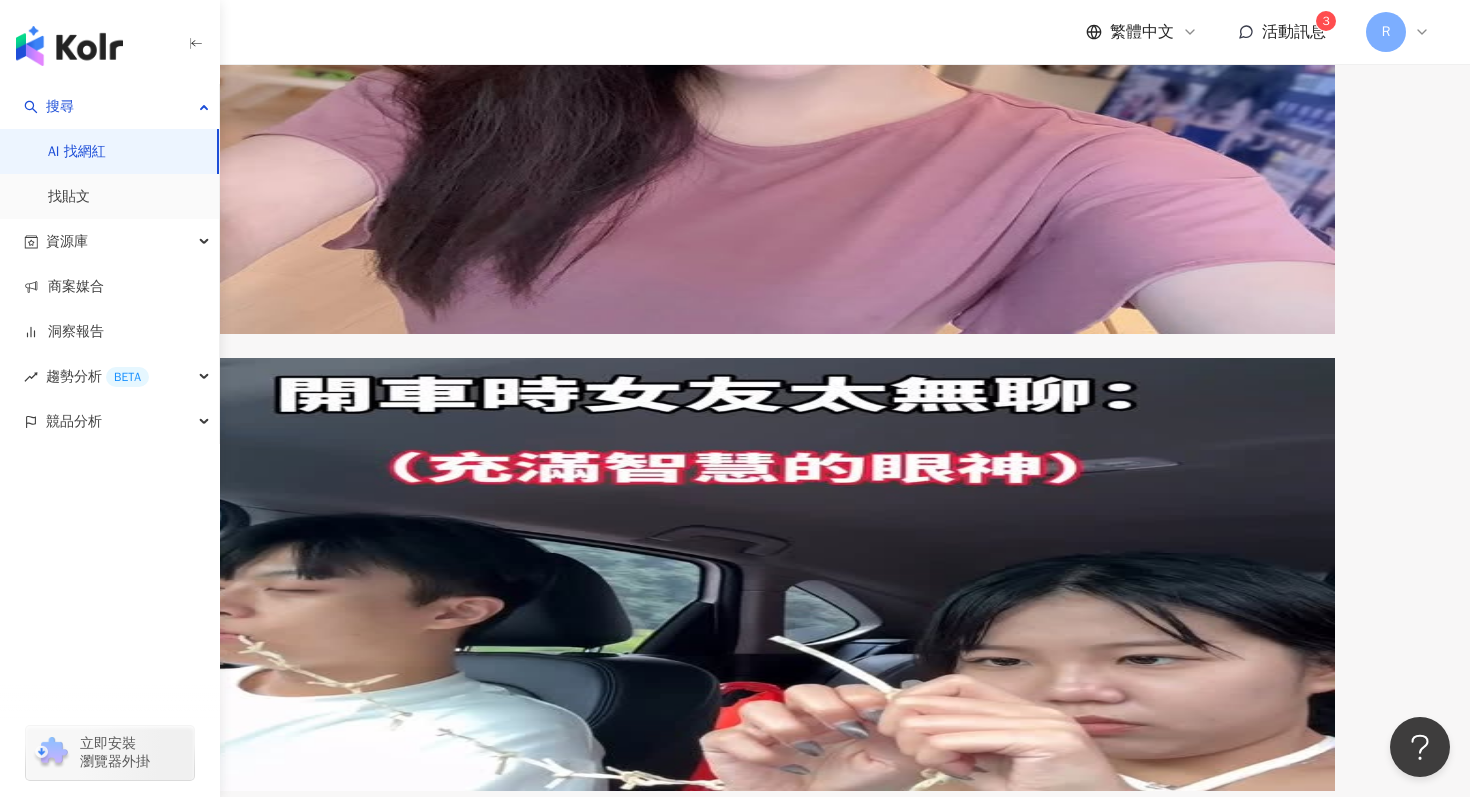 click on "下一頁" at bounding box center (320, 3648) 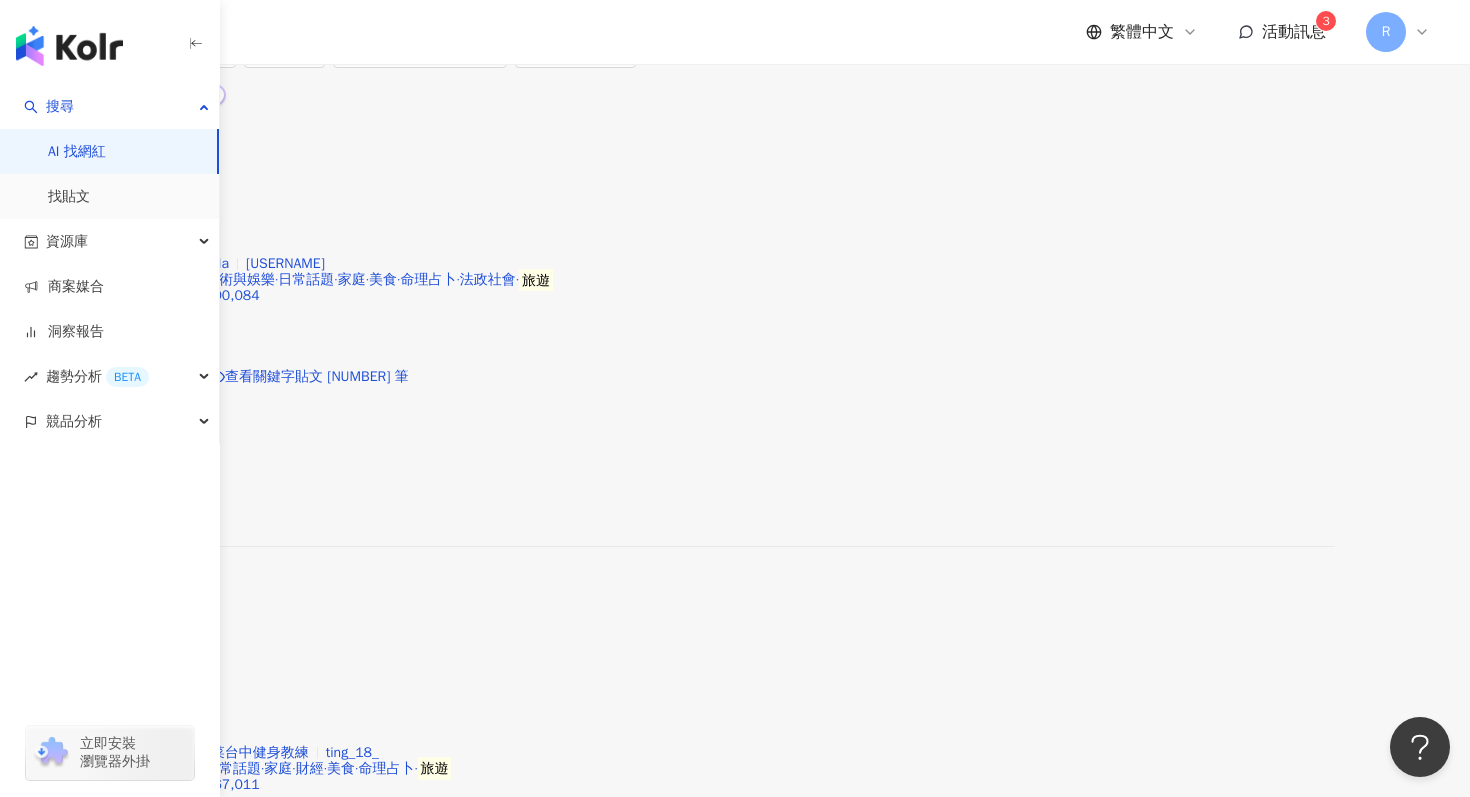 scroll, scrollTop: 3615, scrollLeft: 0, axis: vertical 